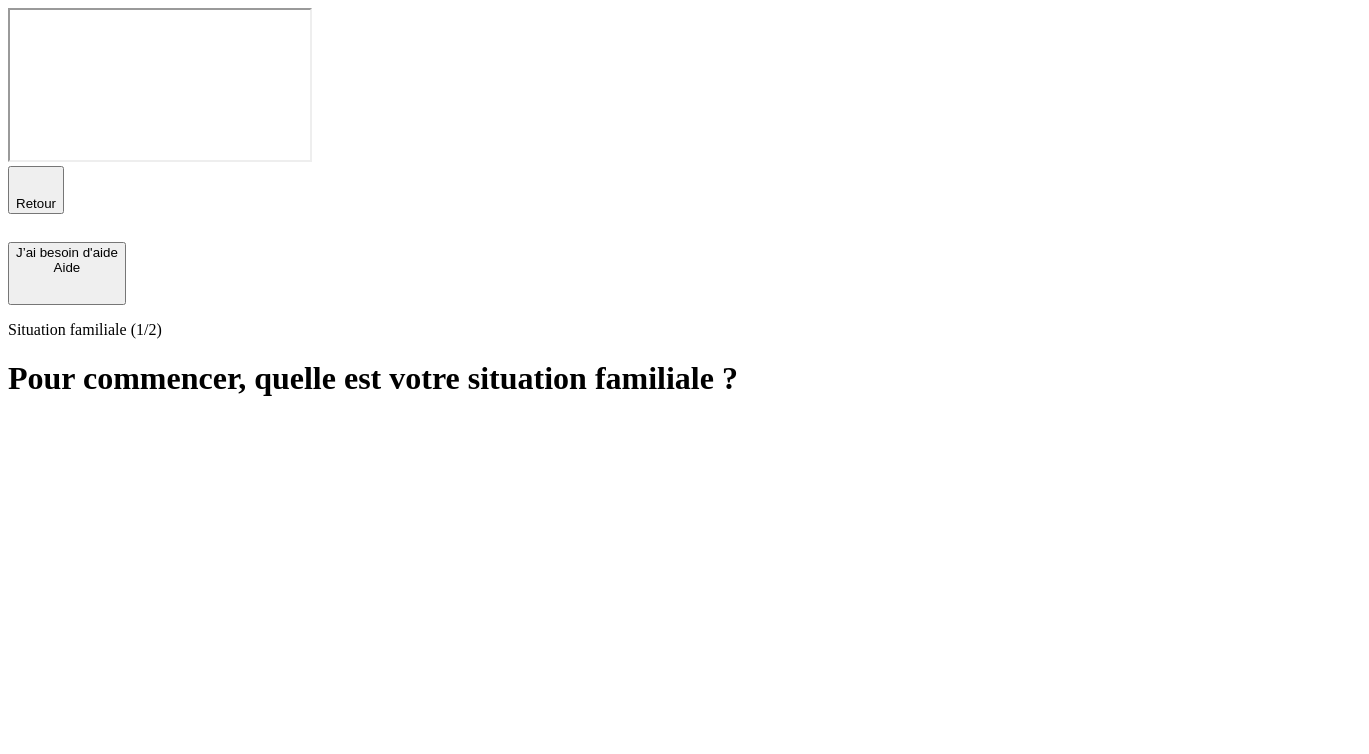 scroll, scrollTop: 0, scrollLeft: 0, axis: both 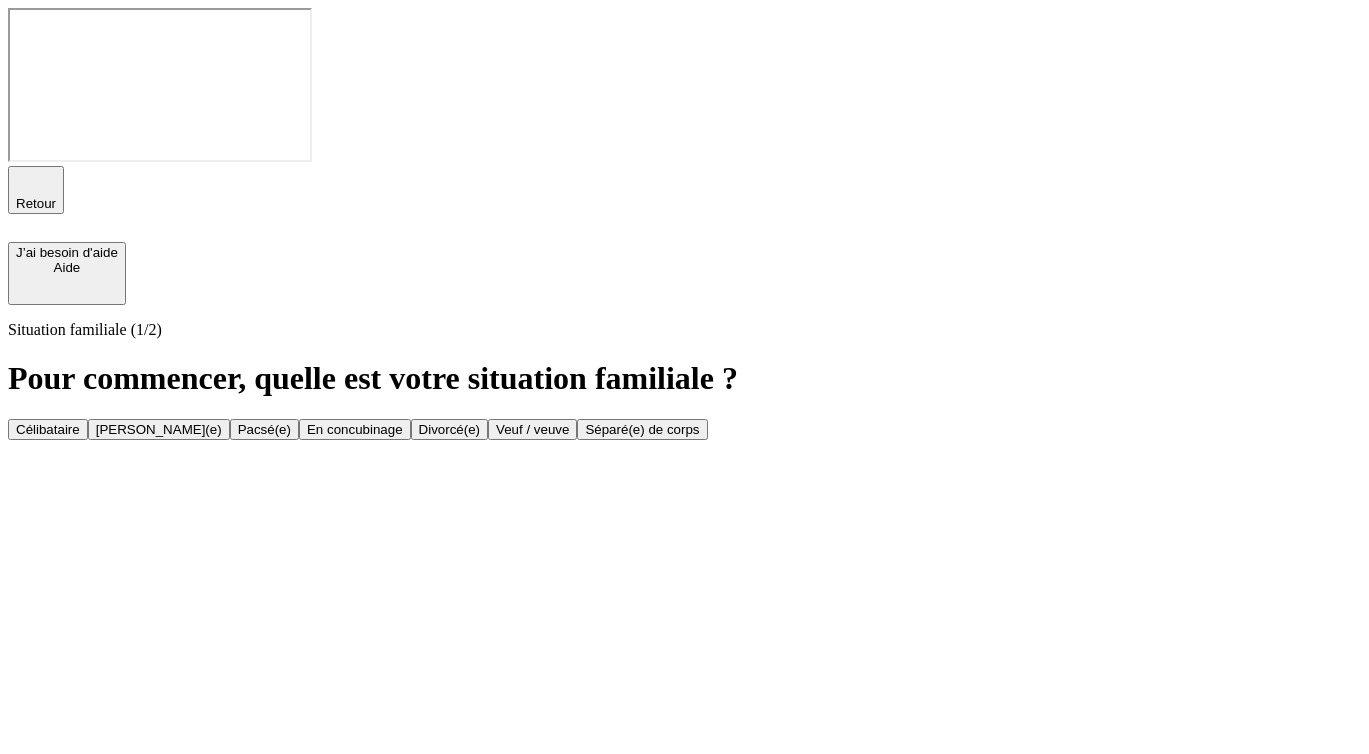 click on "Marié(e)" at bounding box center (159, 429) 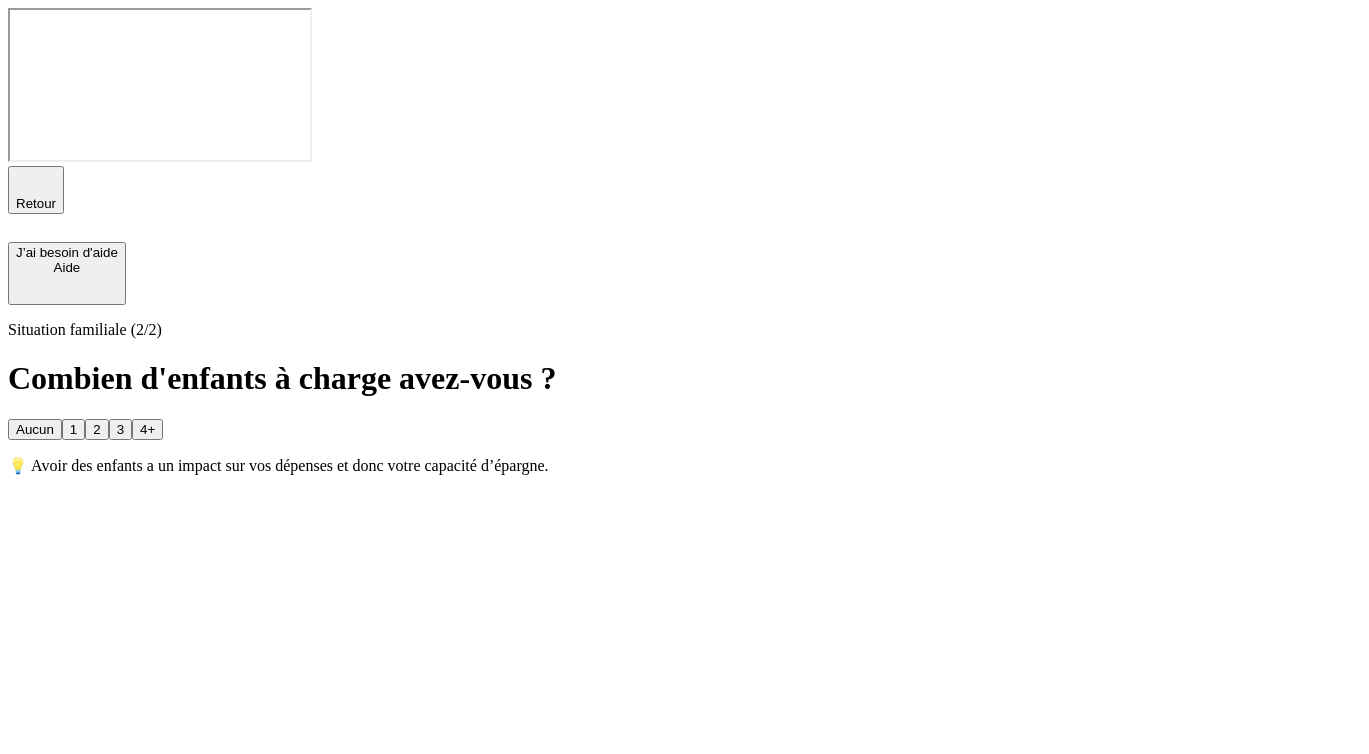 click on "1" at bounding box center [73, 429] 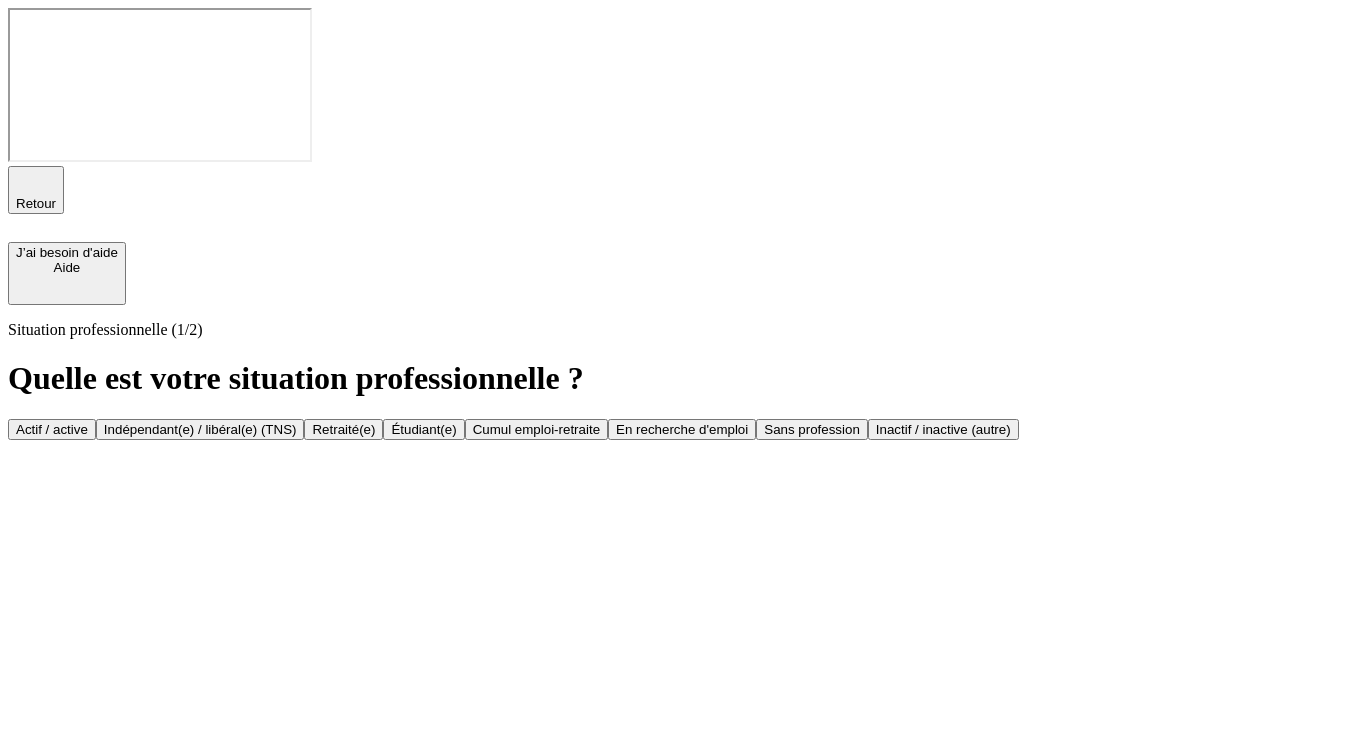 click on "Retraité(e)" at bounding box center [343, 429] 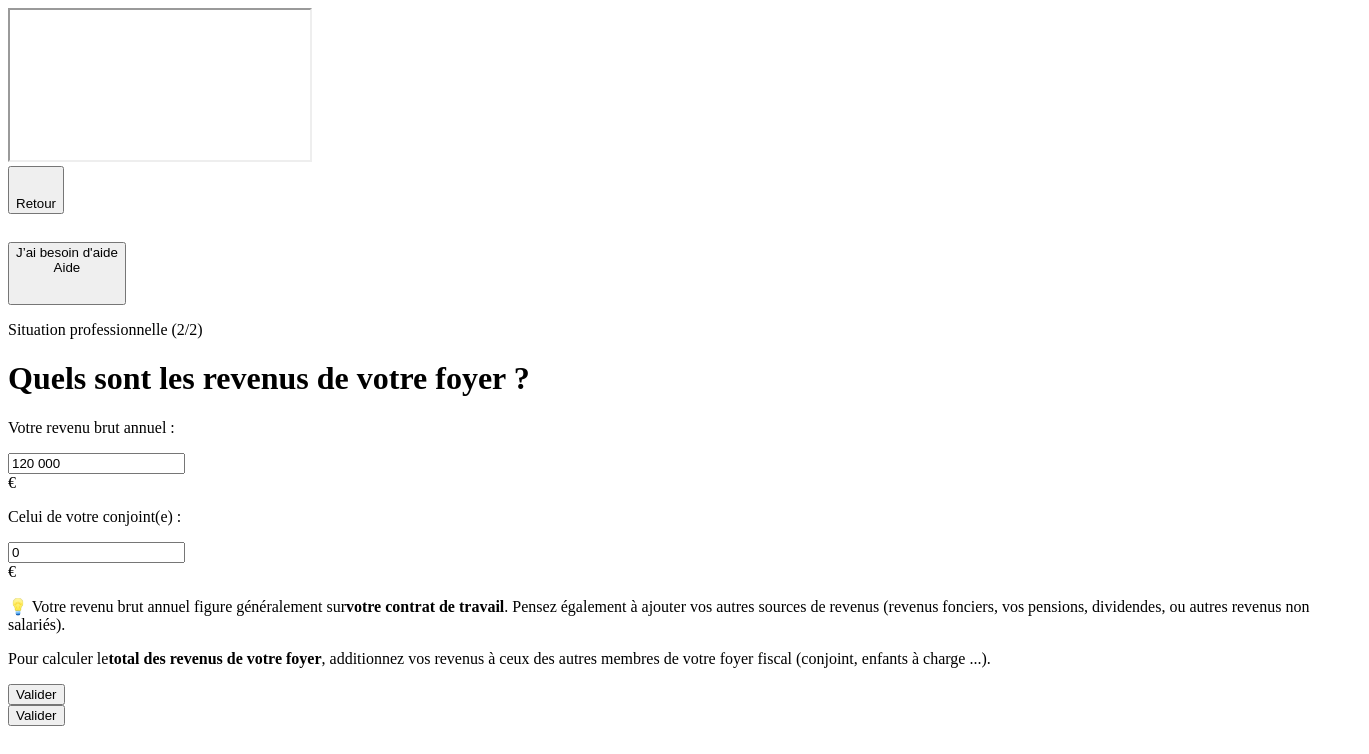 click on "0" at bounding box center [96, 552] 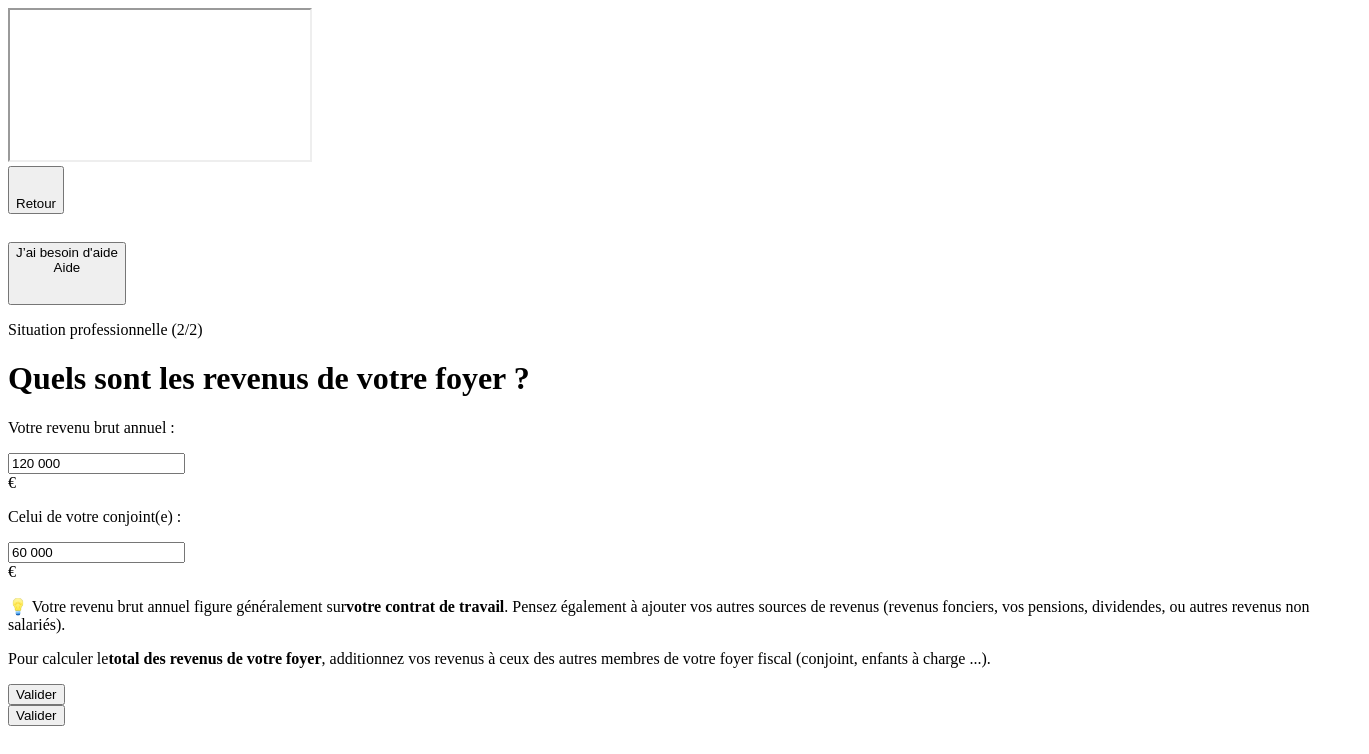 type on "60 000" 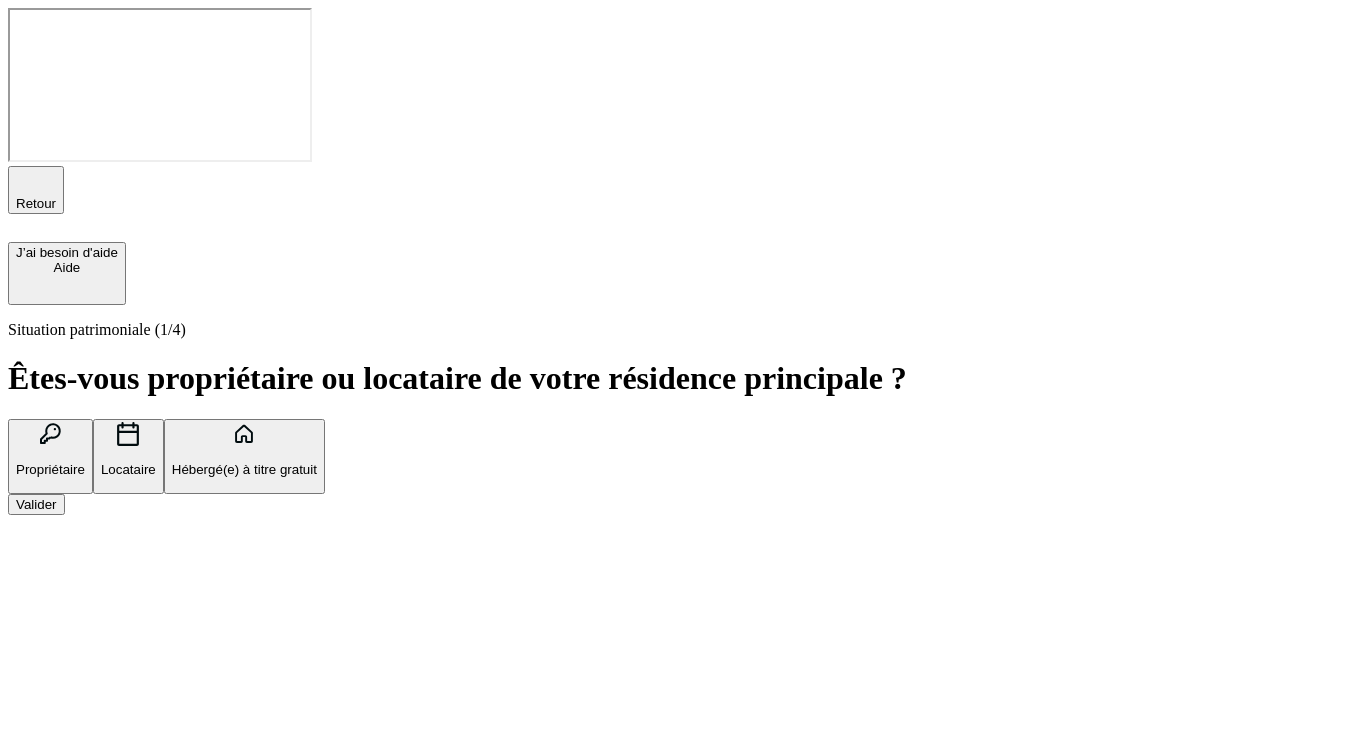 click on "Valider" at bounding box center (36, 504) 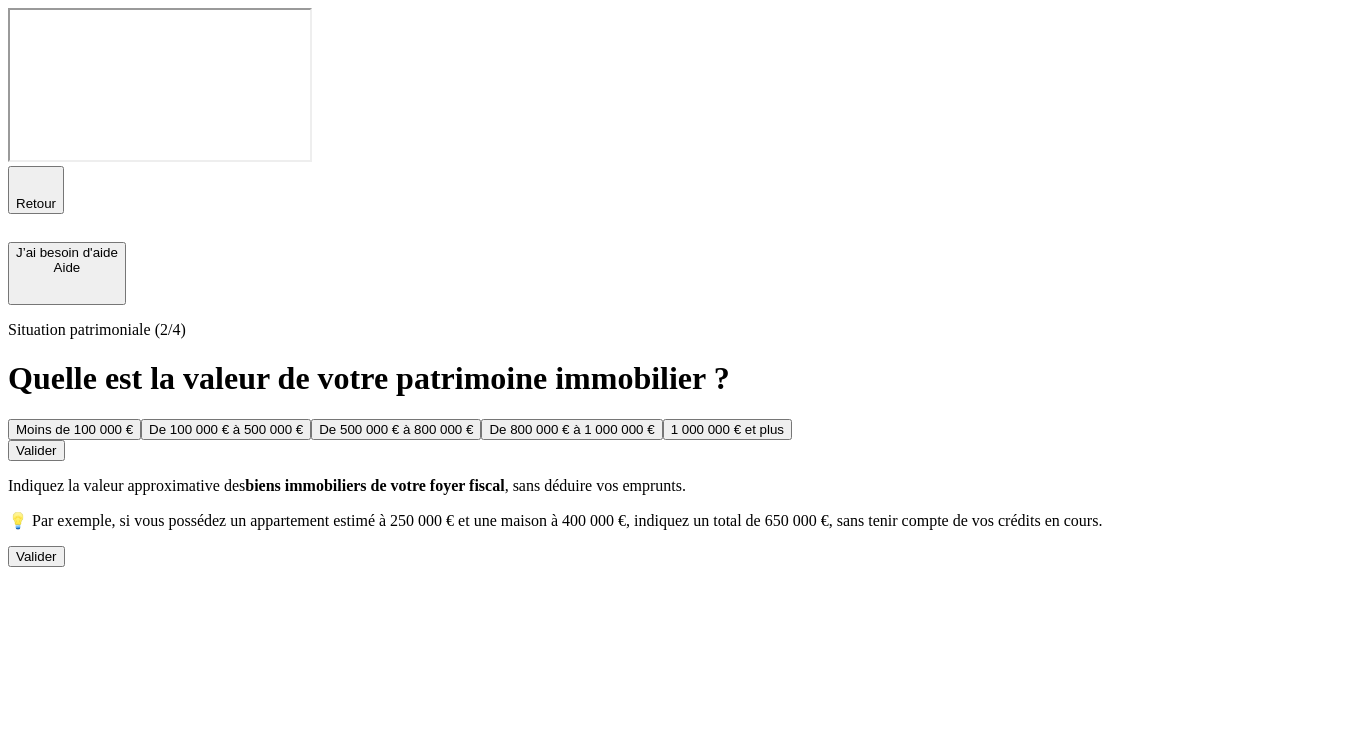 click on "De 100 000 € à 500 000 €" at bounding box center (226, 429) 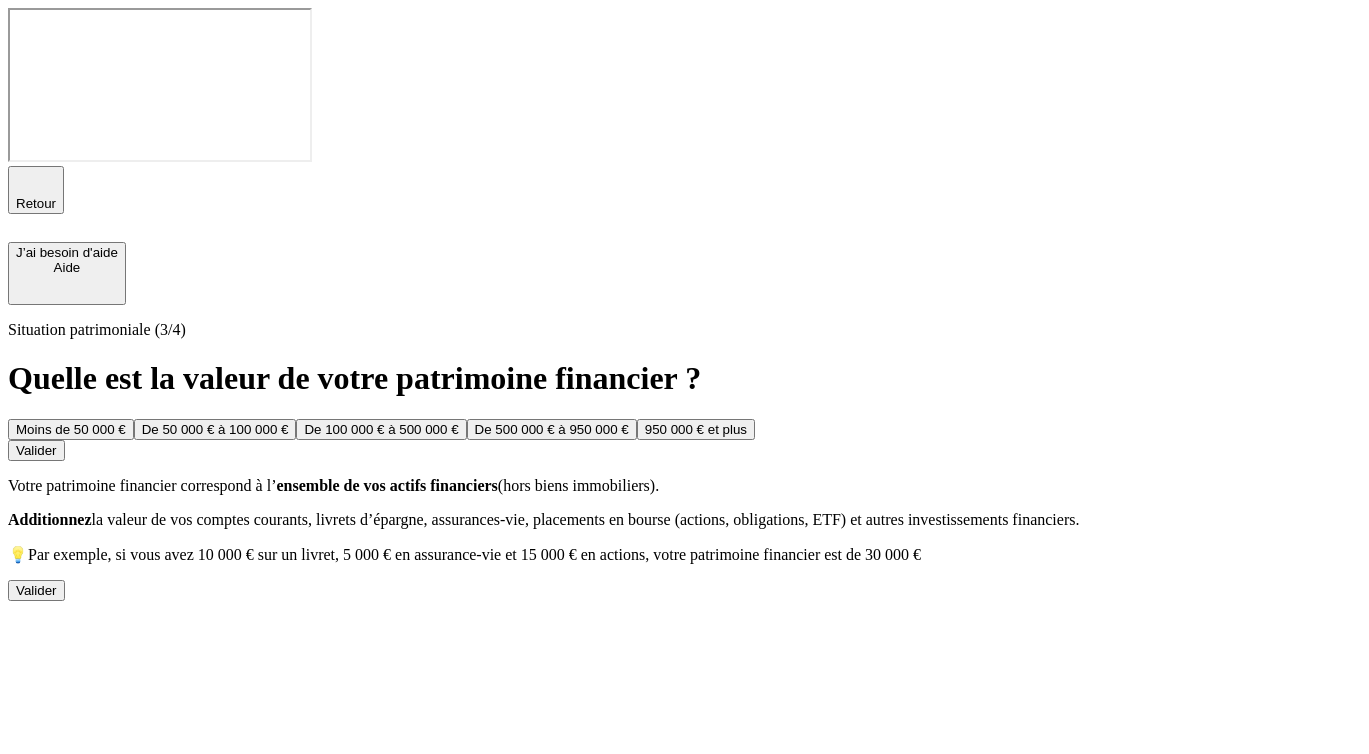 click on "Retour" at bounding box center (36, 203) 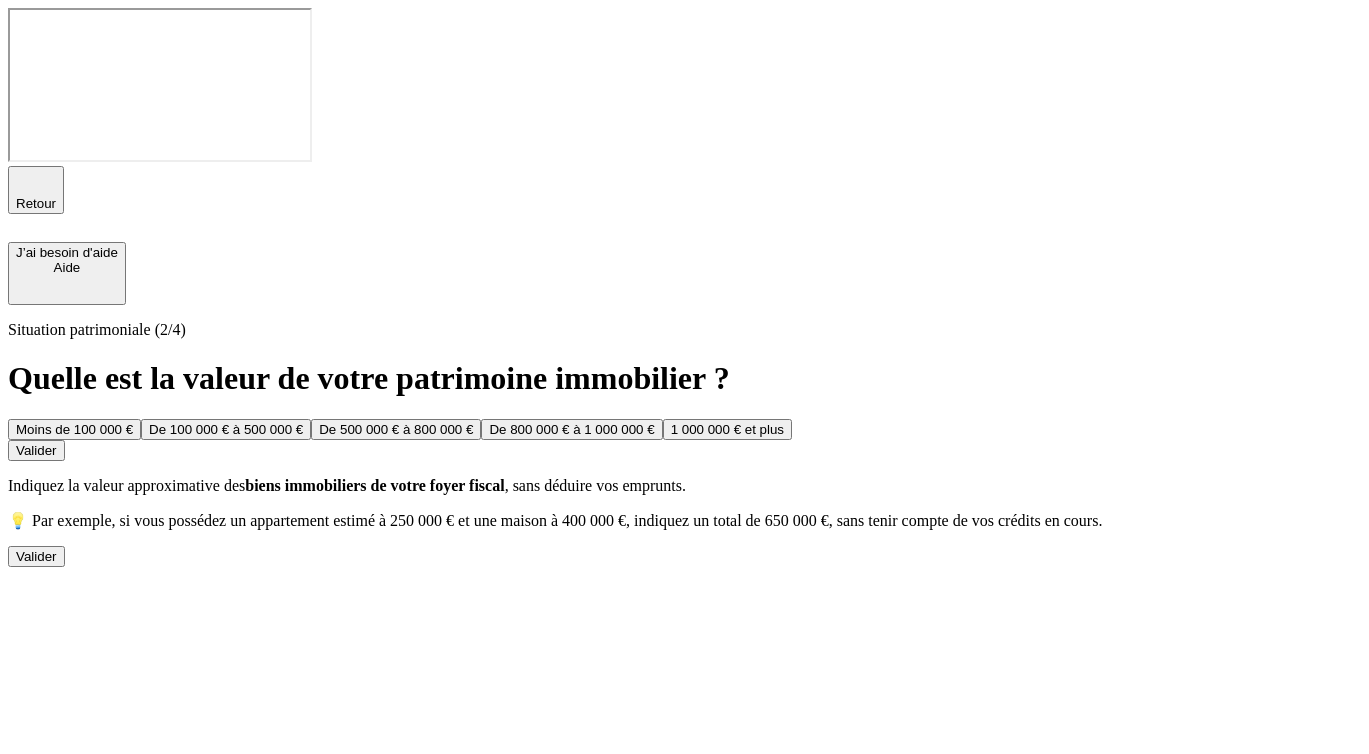 click on "Moins de 100 000 €" at bounding box center [74, 429] 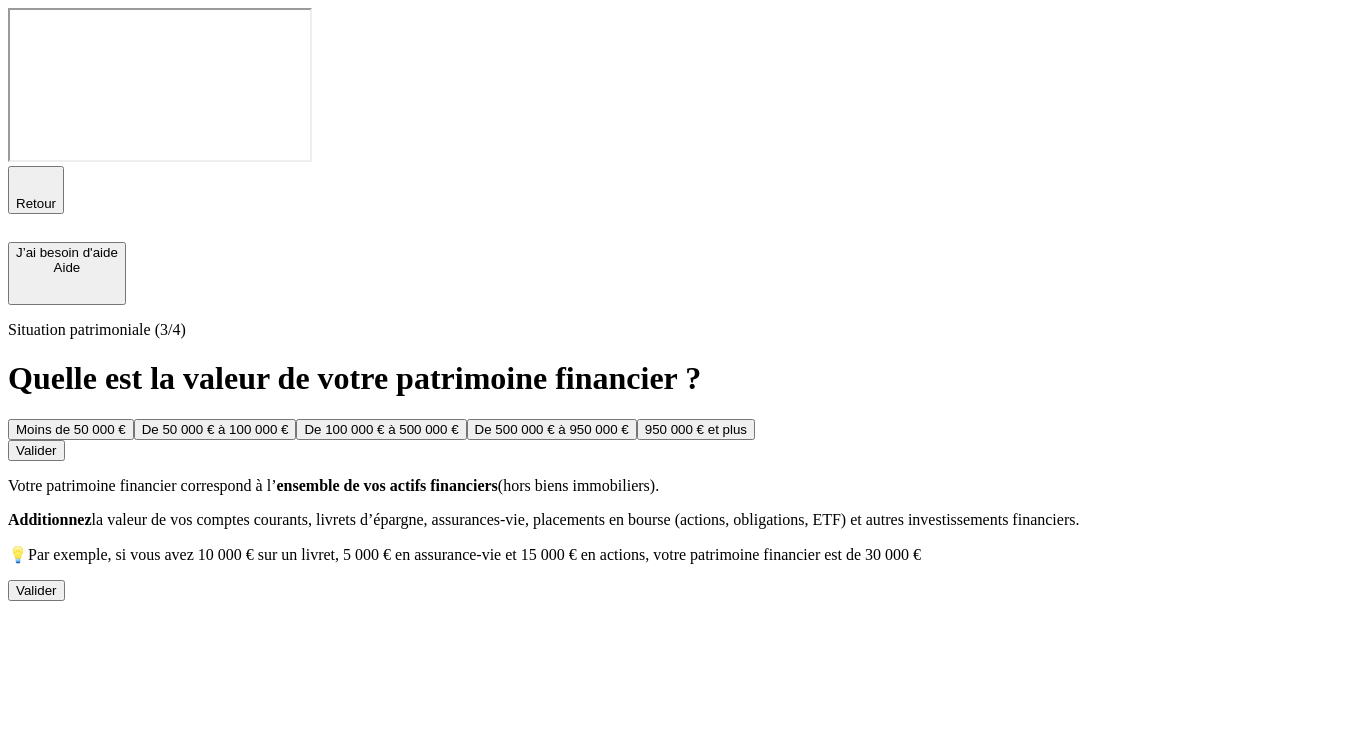 click on "De 50 000 € à 100 000 €" at bounding box center [215, 429] 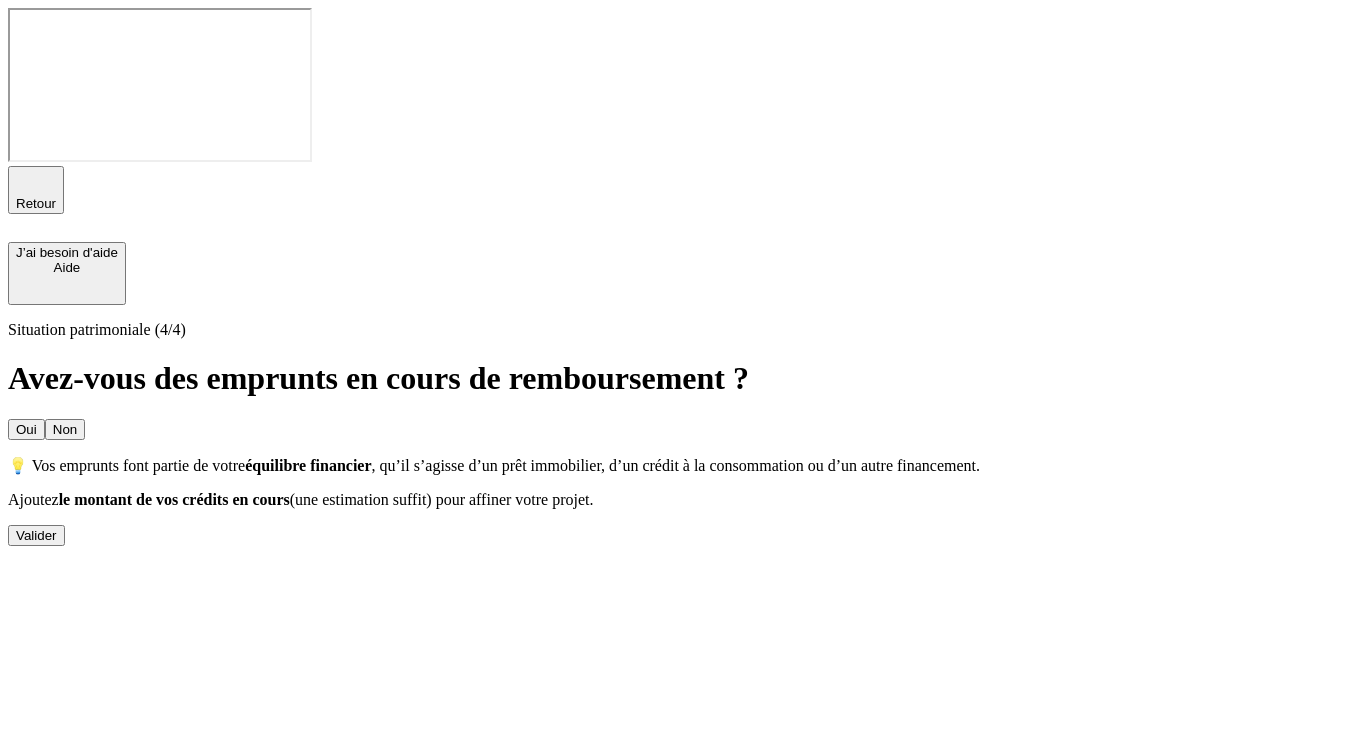 click on "Retour" at bounding box center (36, 203) 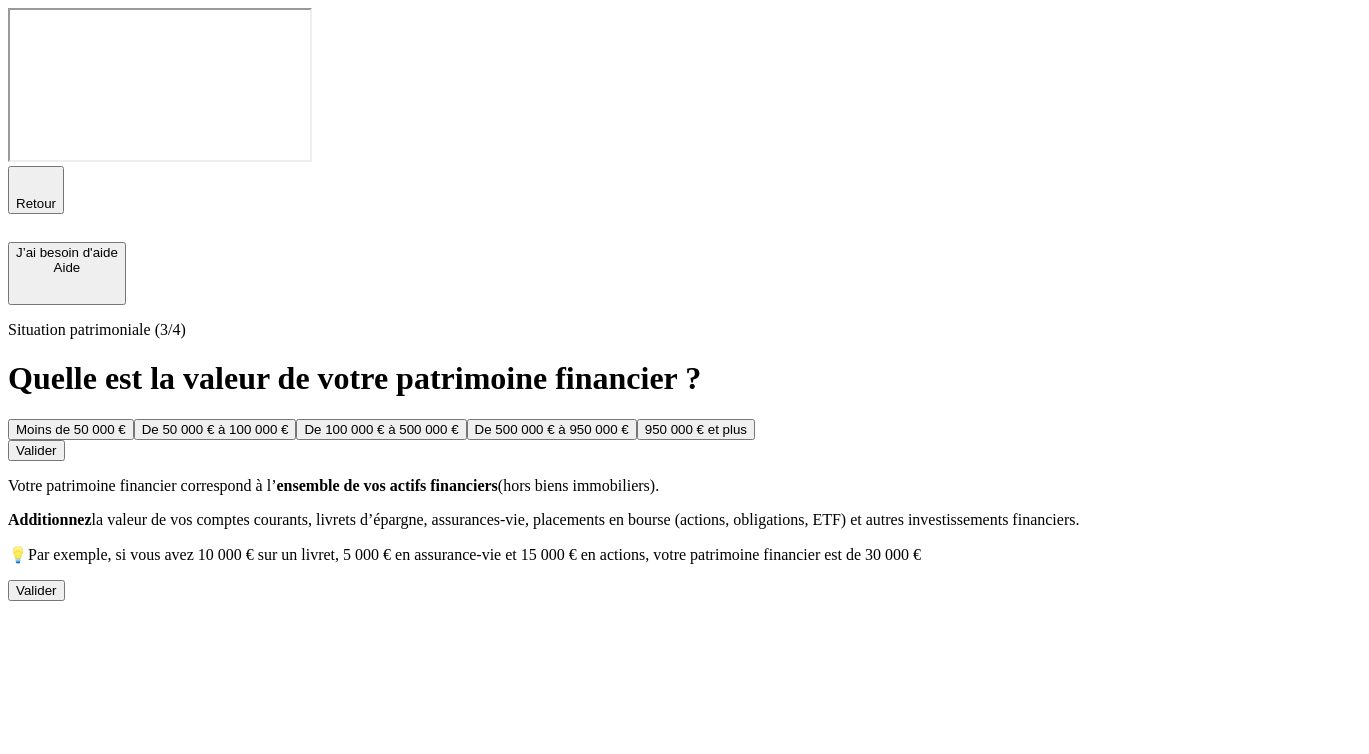 click on "Retour" at bounding box center [36, 203] 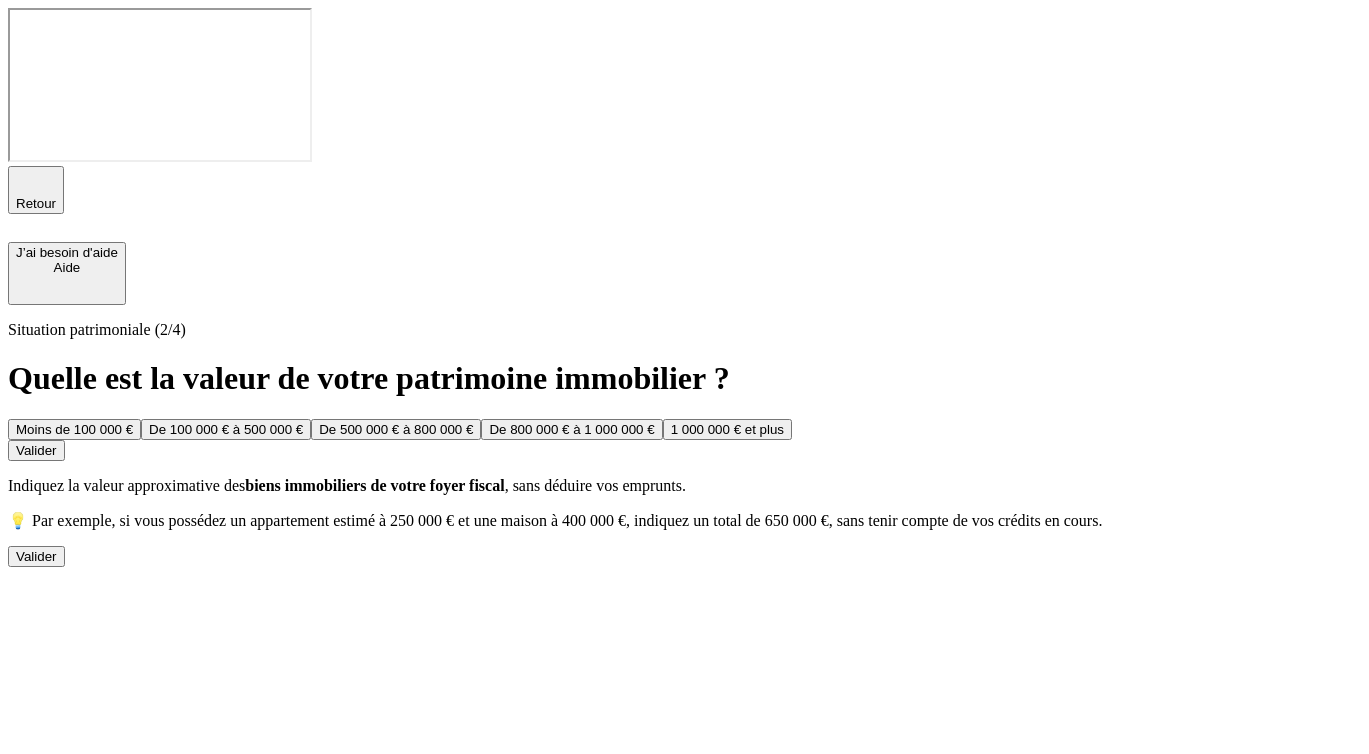 click on "De 100 000 € à 500 000 €" at bounding box center (226, 429) 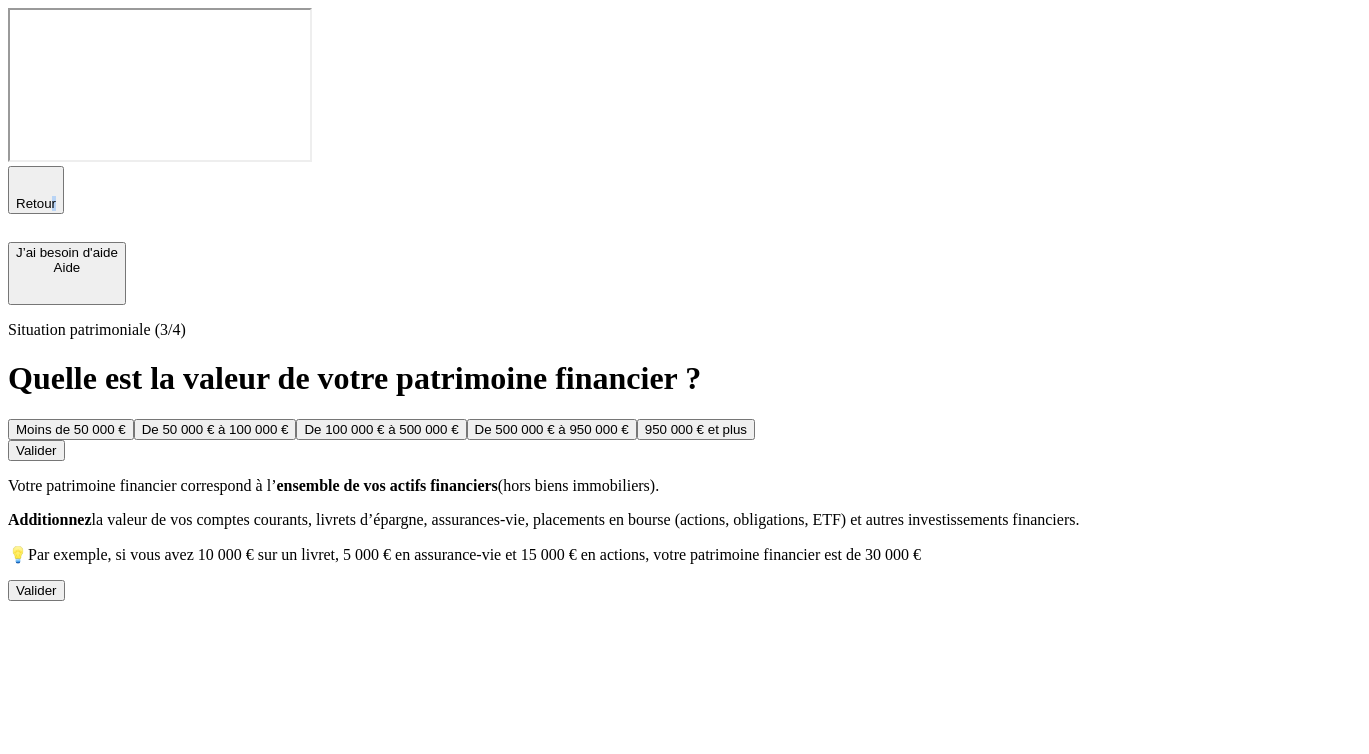 click on "Retour J’ai besoin d'aide Aide" at bounding box center [684, 235] 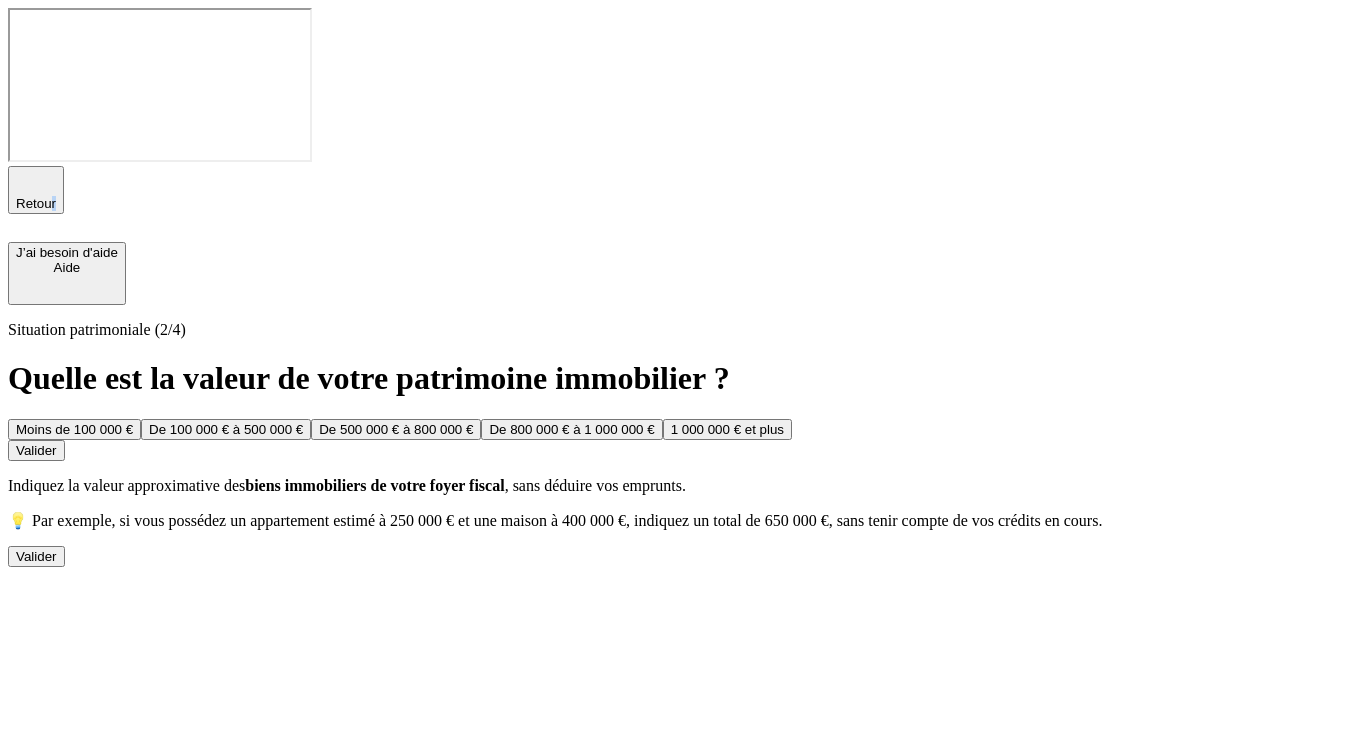 click on "Retour" at bounding box center (36, 203) 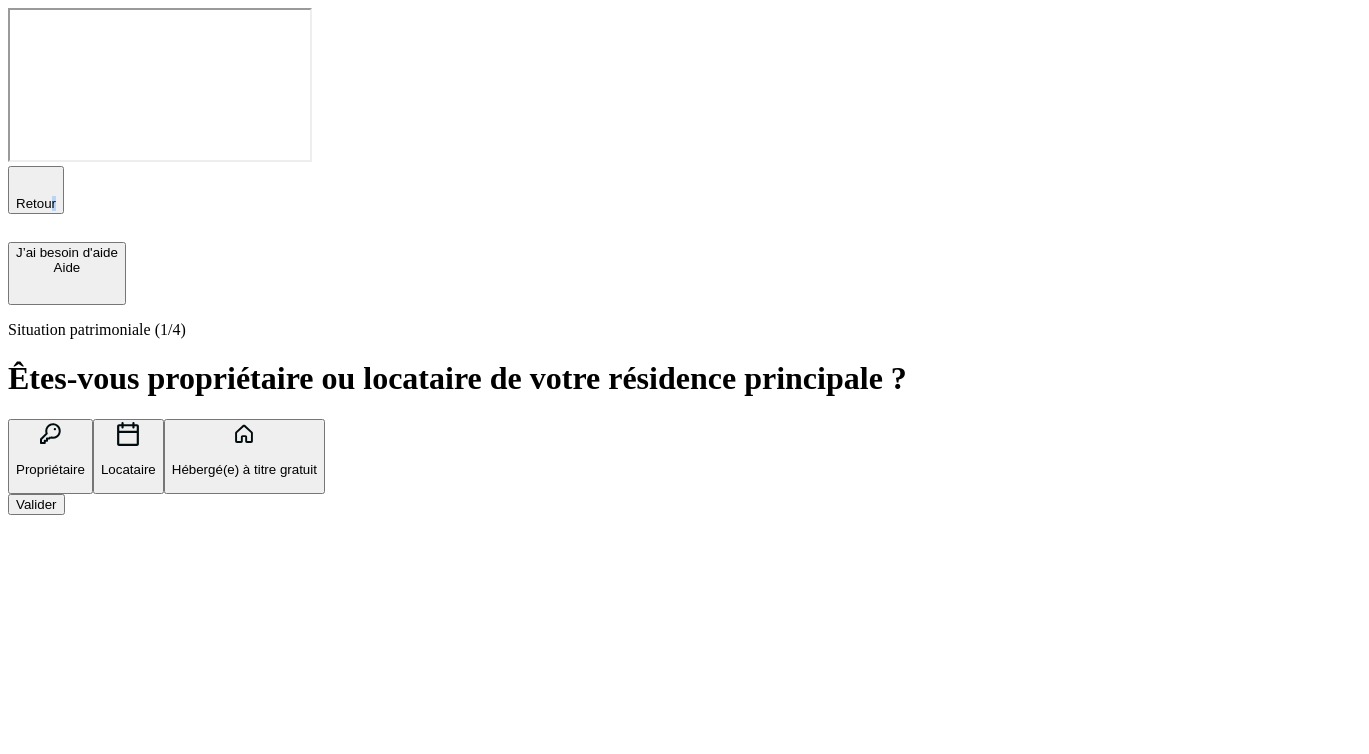 click on "Propriétaire" at bounding box center [50, 469] 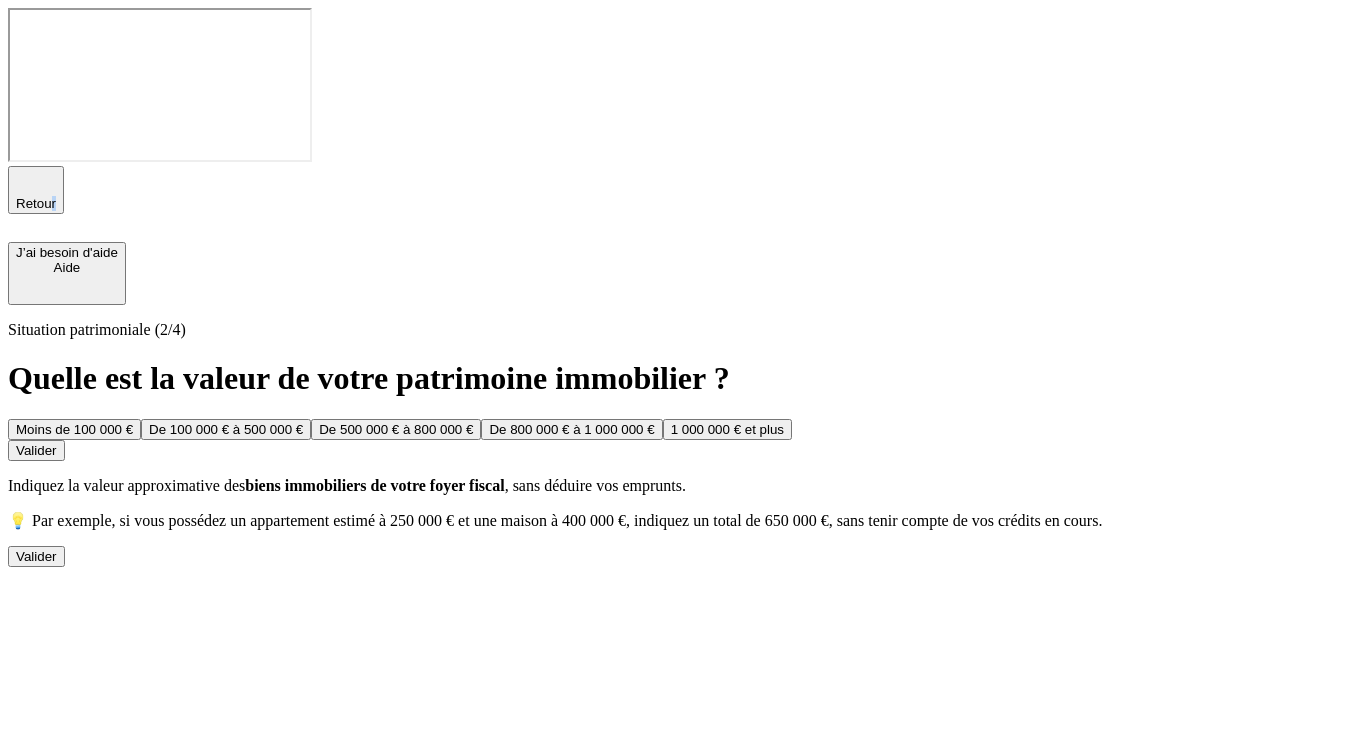 click on "De 800 000 € à 1 000 000 €" at bounding box center (571, 429) 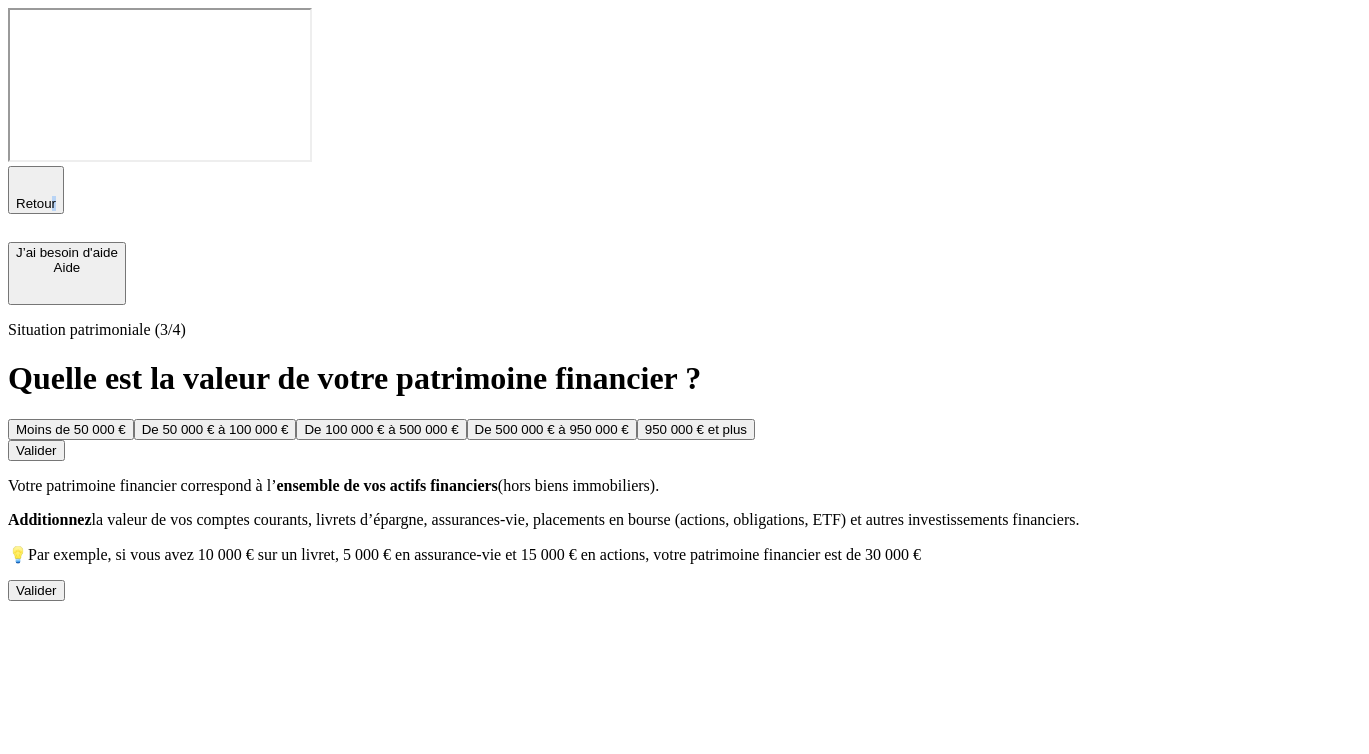 click on "Retour" at bounding box center [36, 203] 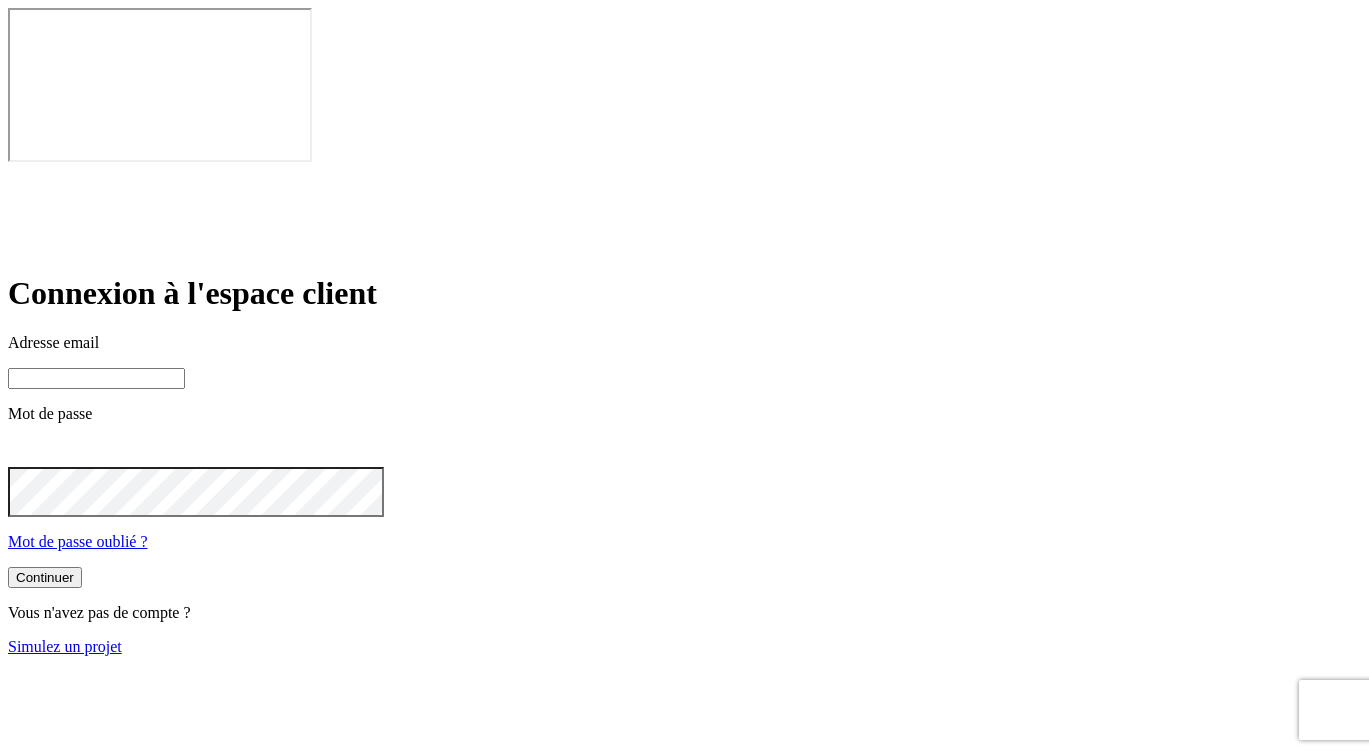scroll, scrollTop: 0, scrollLeft: 0, axis: both 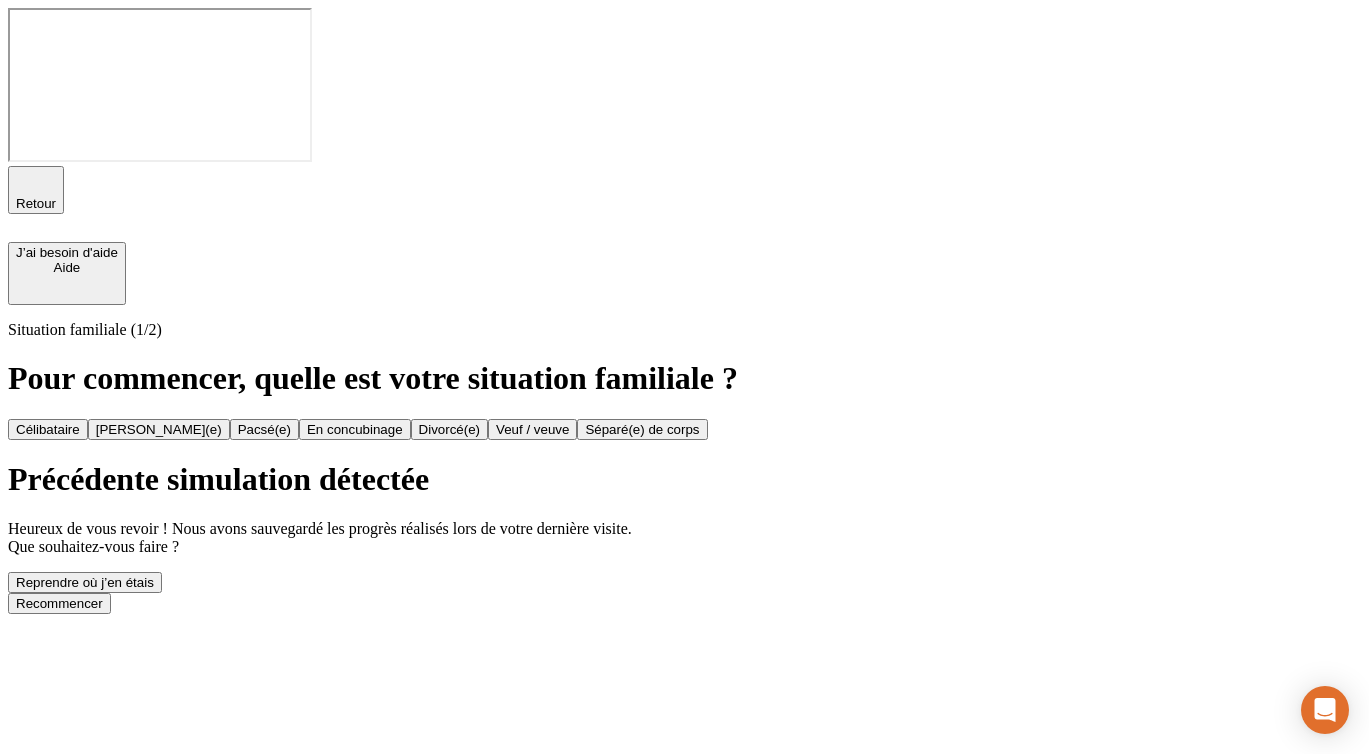 click on "Recommencer" at bounding box center [59, 603] 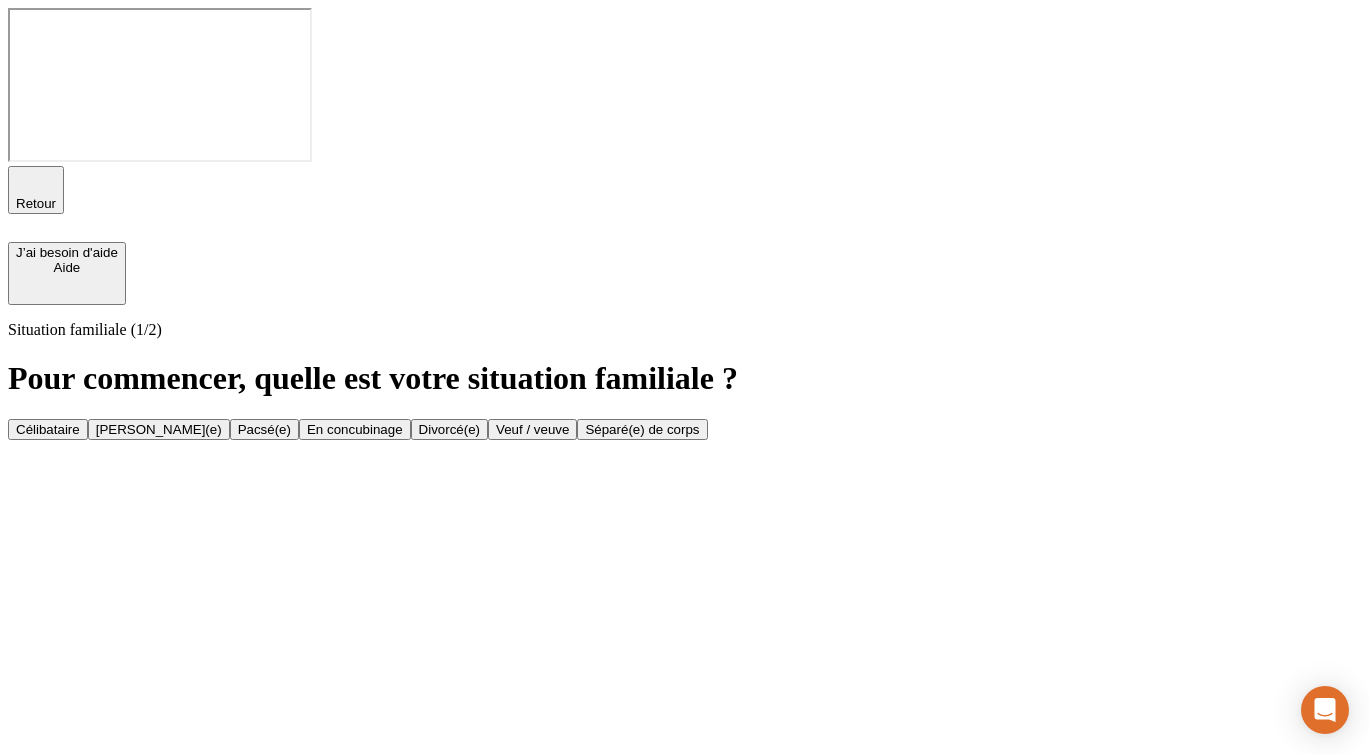 click on "Célibataire" at bounding box center [48, 429] 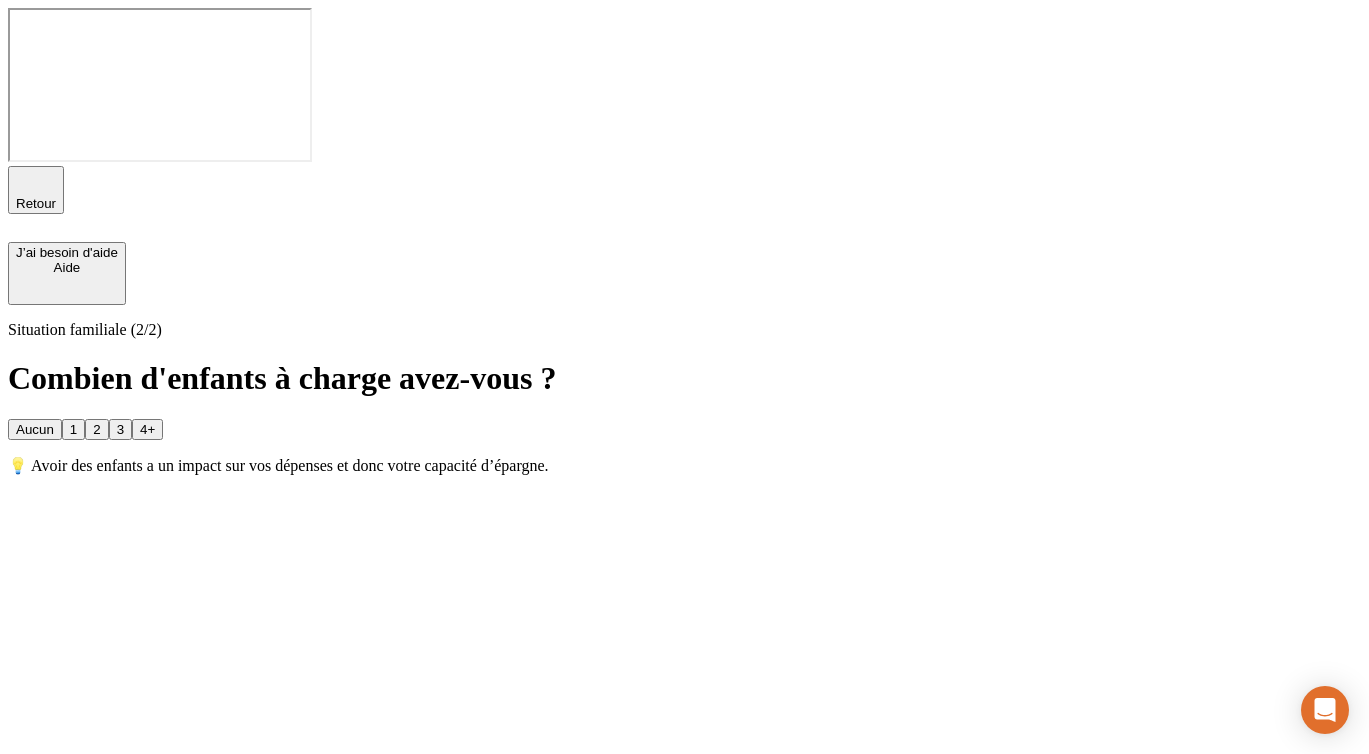 click on "1" at bounding box center (73, 429) 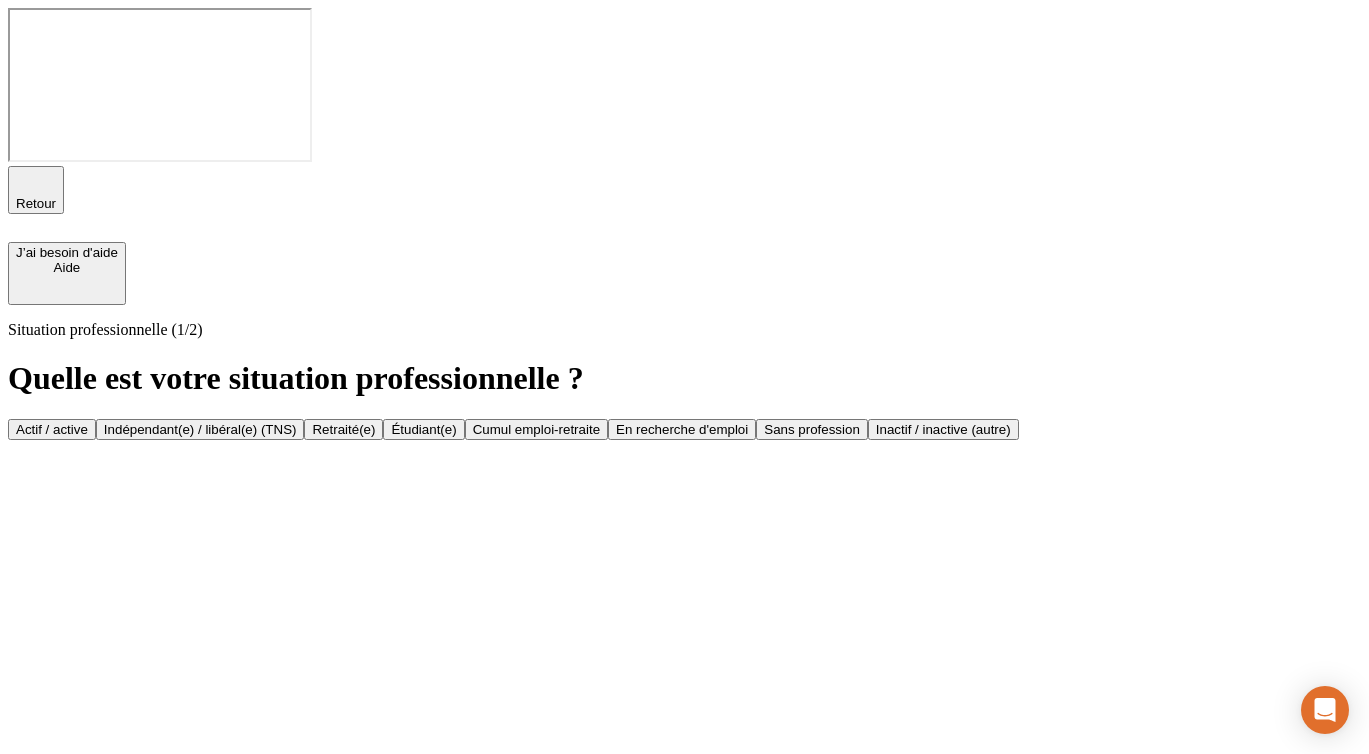 click on "Retraité(e)" at bounding box center (343, 429) 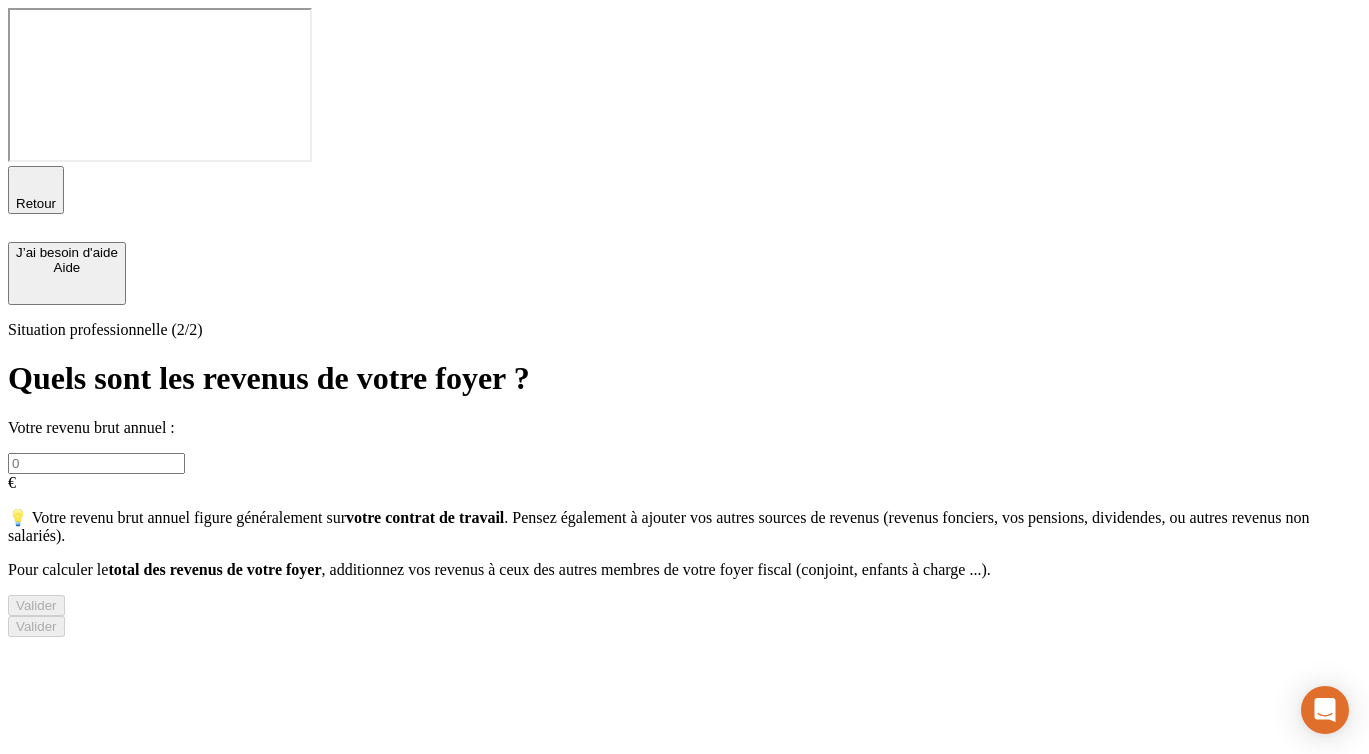click at bounding box center [96, 463] 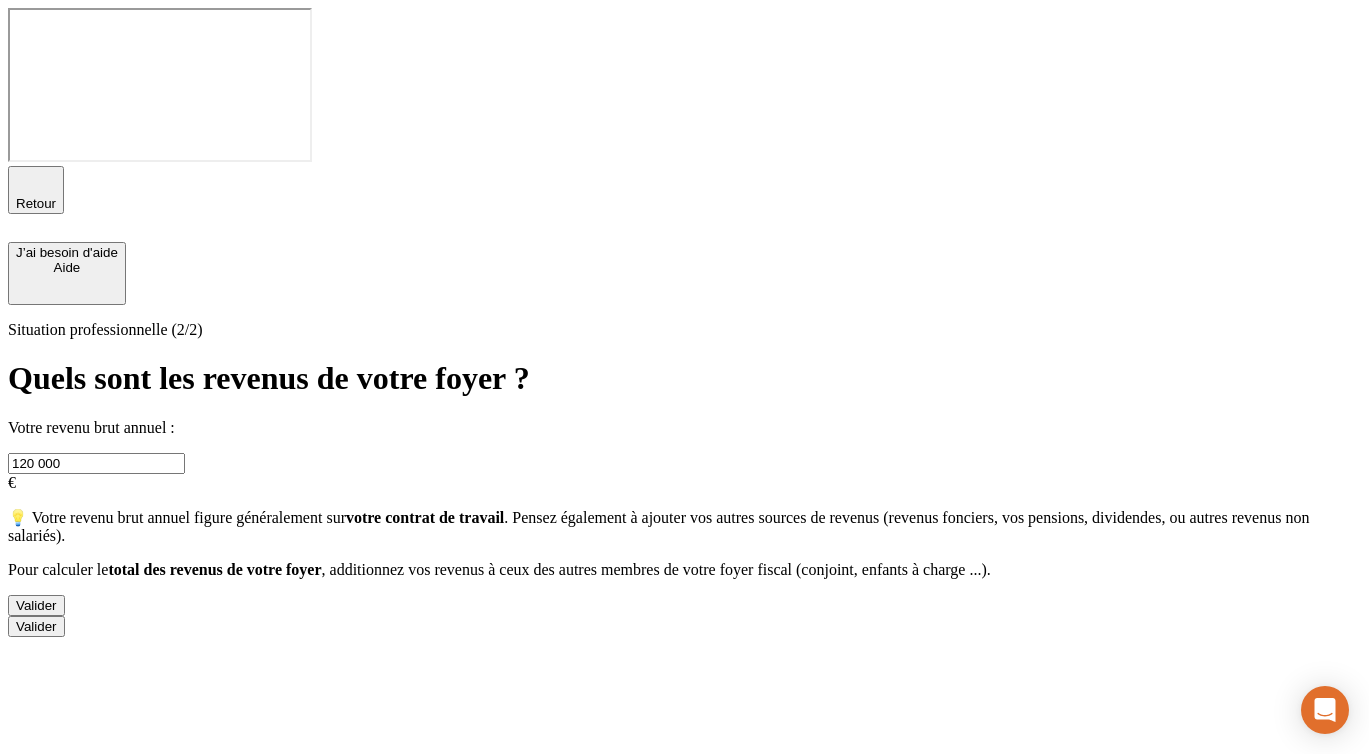 type on "120 000" 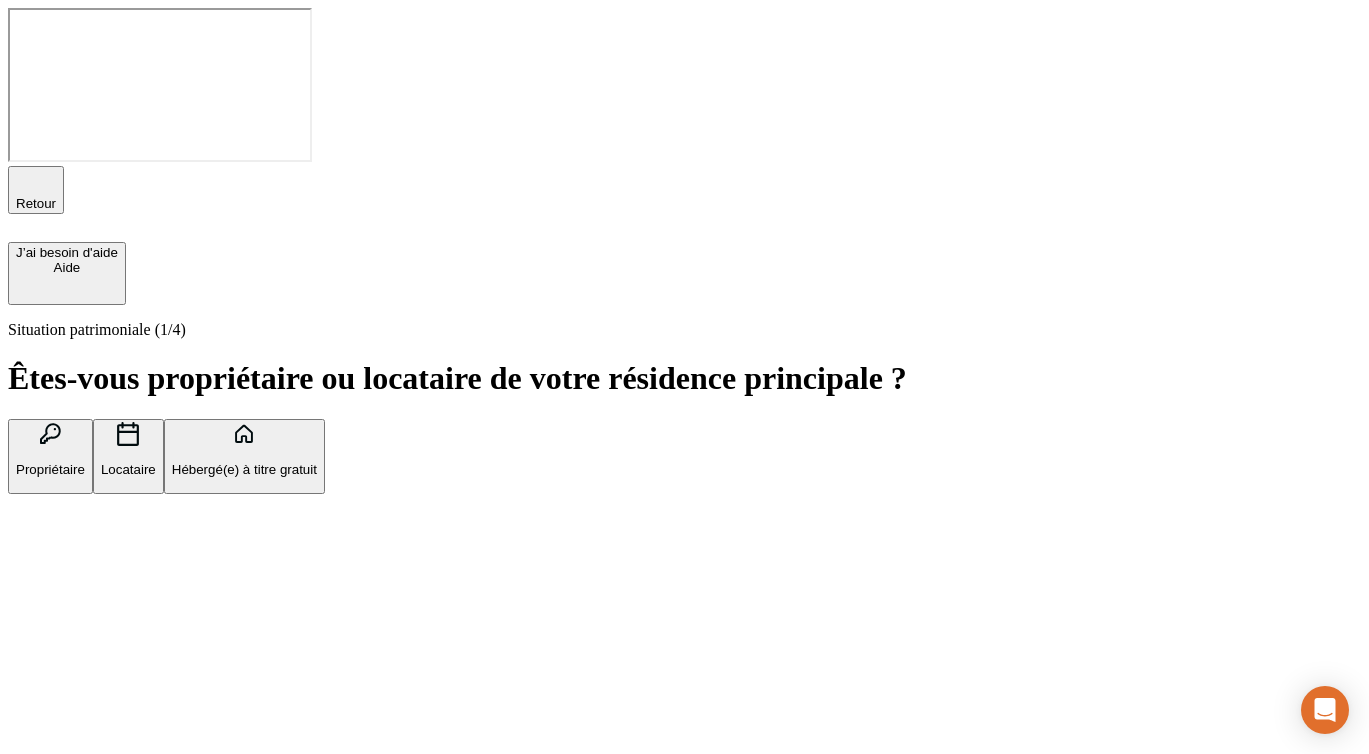 click on "Propriétaire" at bounding box center [50, 469] 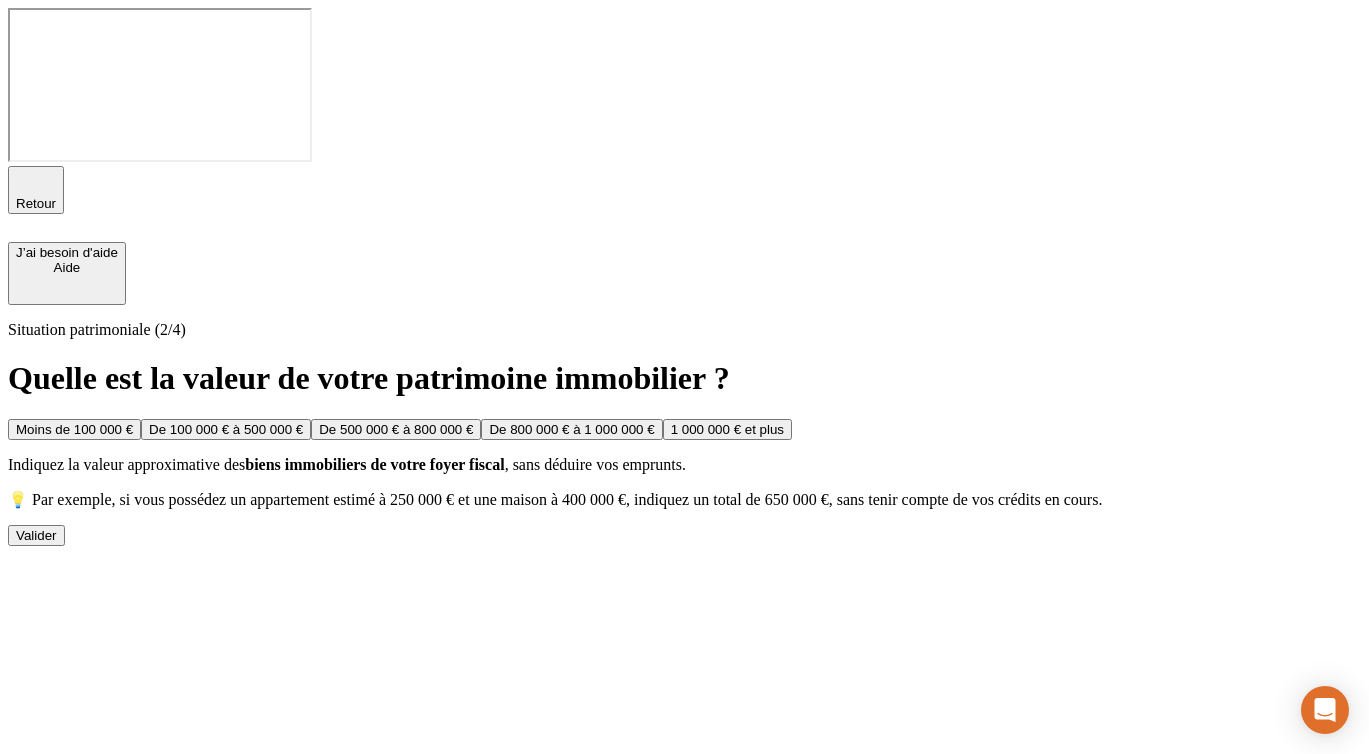 click on "De 100 000 € à 500 000 €" at bounding box center (226, 429) 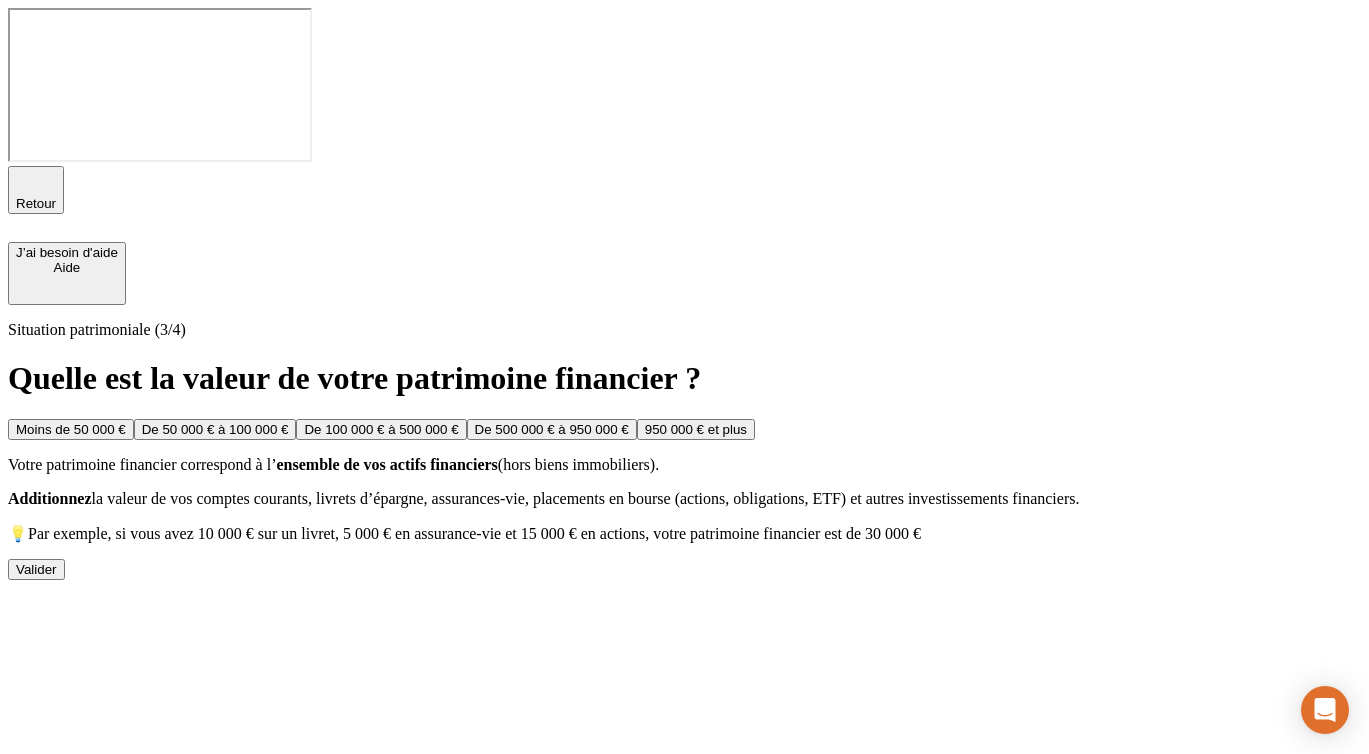 click on "De 50 000 € à 100 000 €" at bounding box center [215, 429] 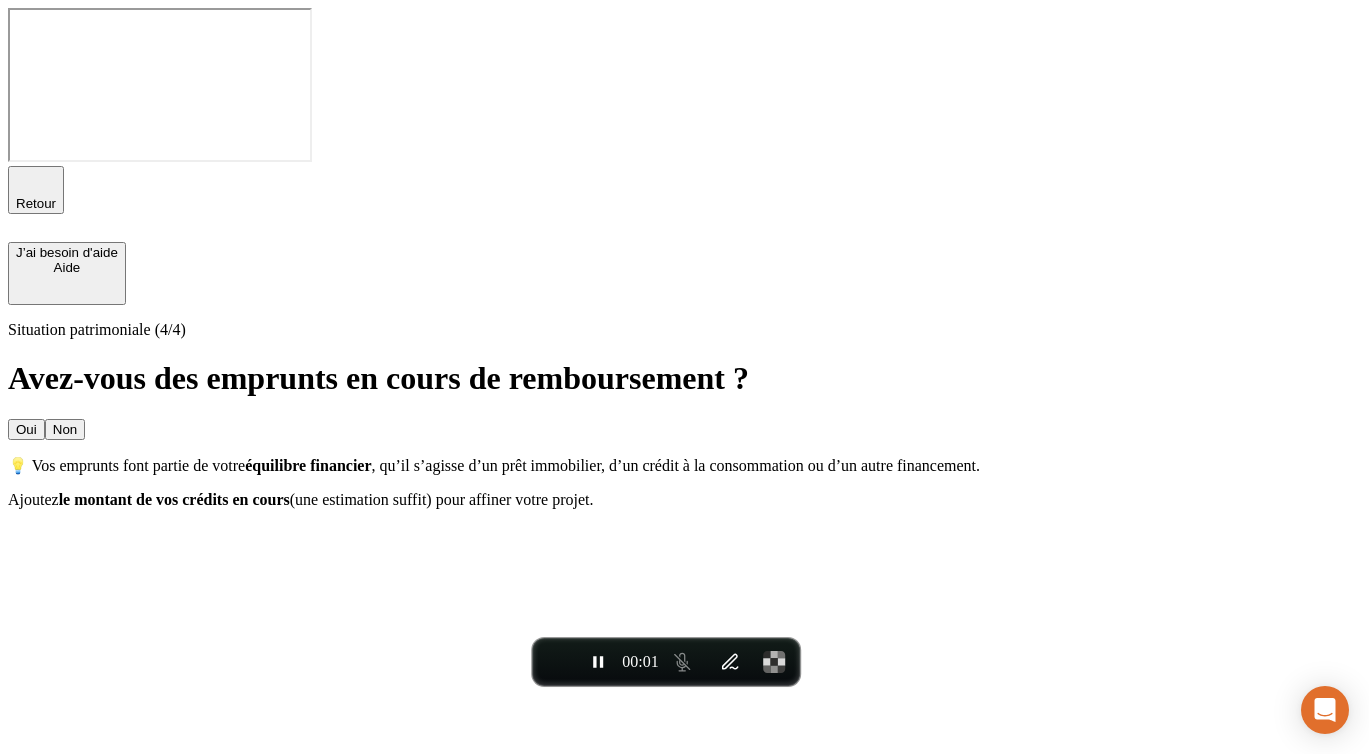 click on "Retour" at bounding box center (36, 203) 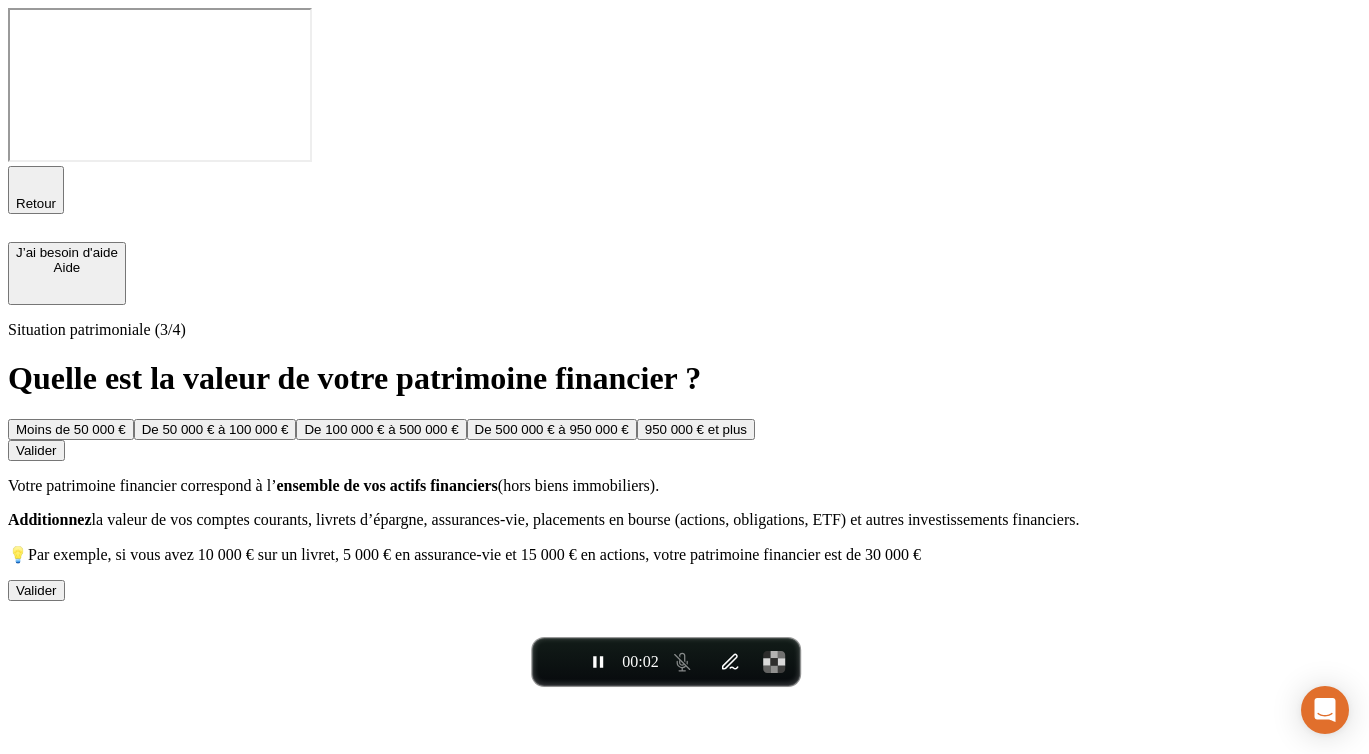 click on "Retour" at bounding box center [36, 203] 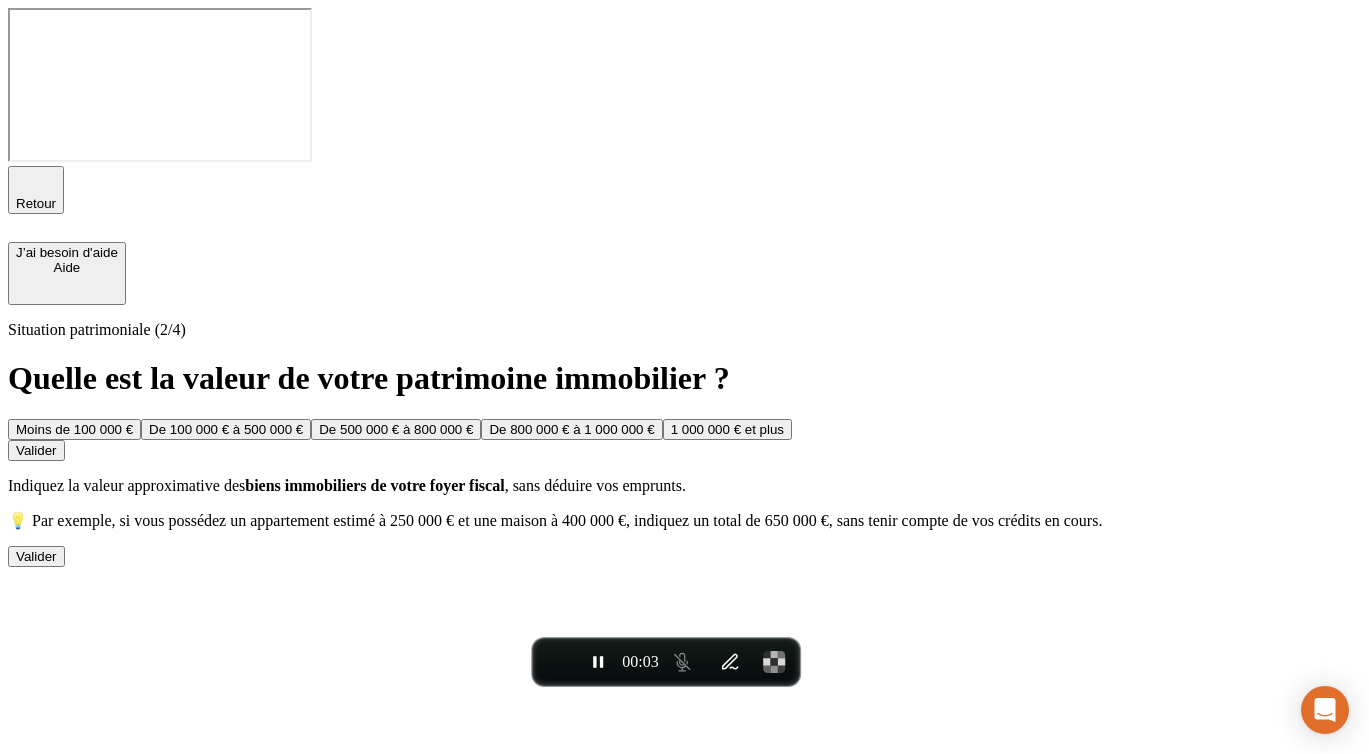 click on "Retour" at bounding box center [36, 203] 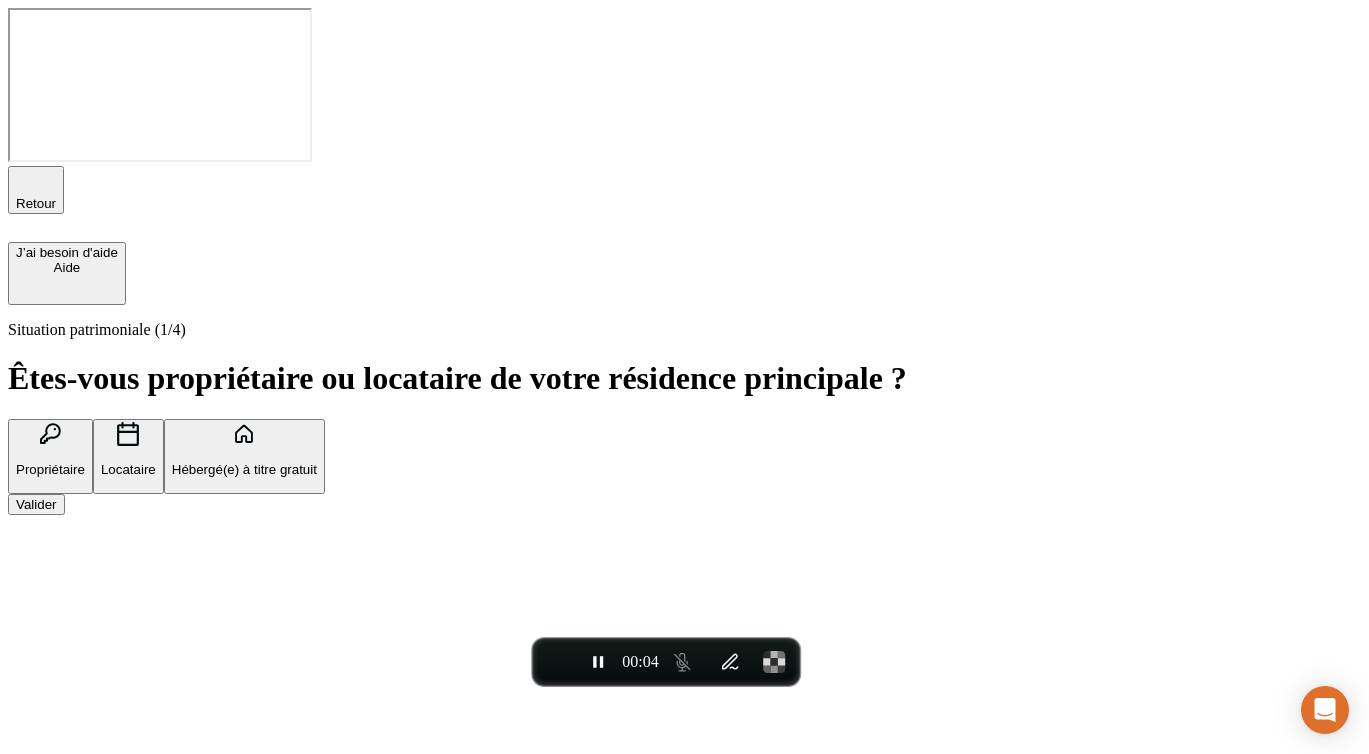 click on "Propriétaire" at bounding box center (50, 469) 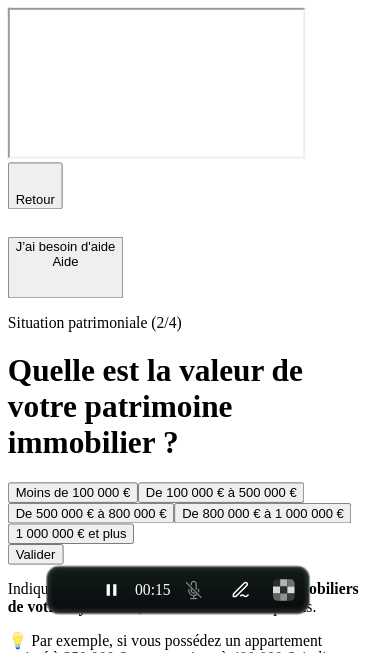 click on "Valider" at bounding box center [36, 744] 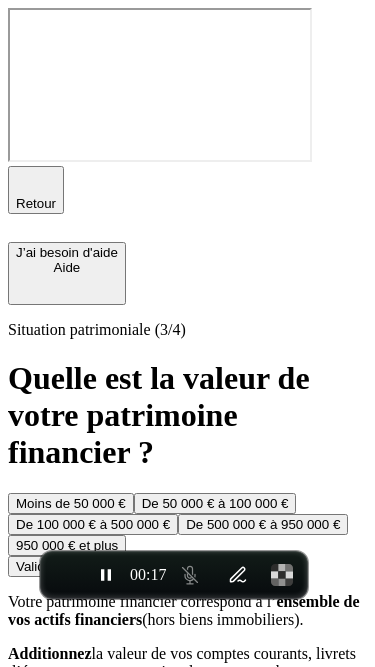 click on "De 50 000 € à 100 000 €" at bounding box center (215, 503) 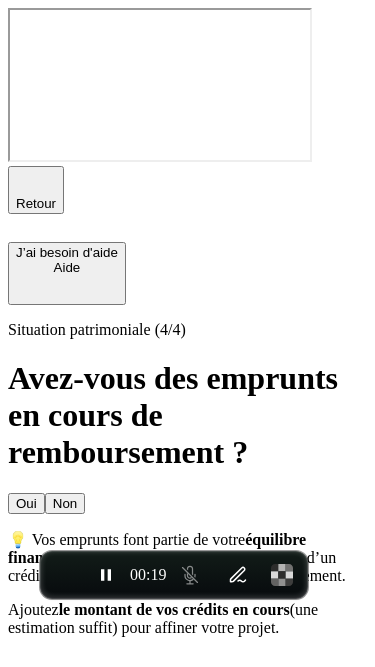 click 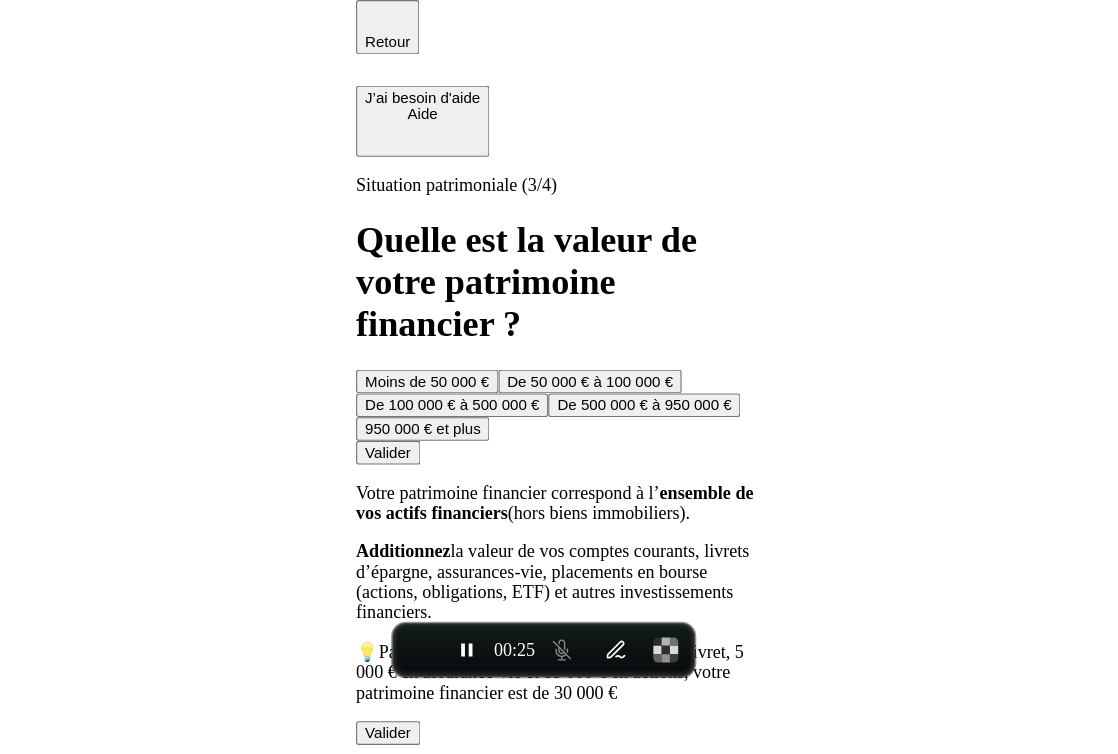 scroll, scrollTop: 0, scrollLeft: 0, axis: both 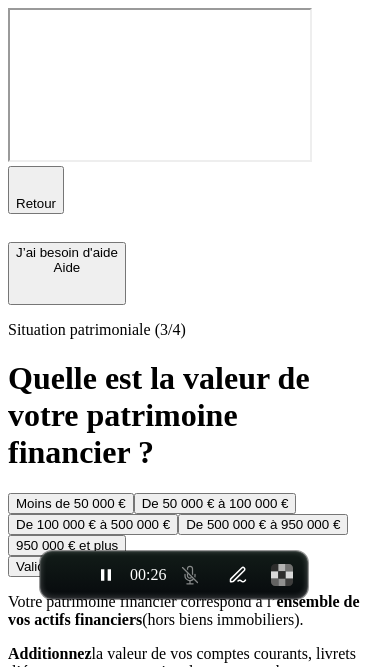click 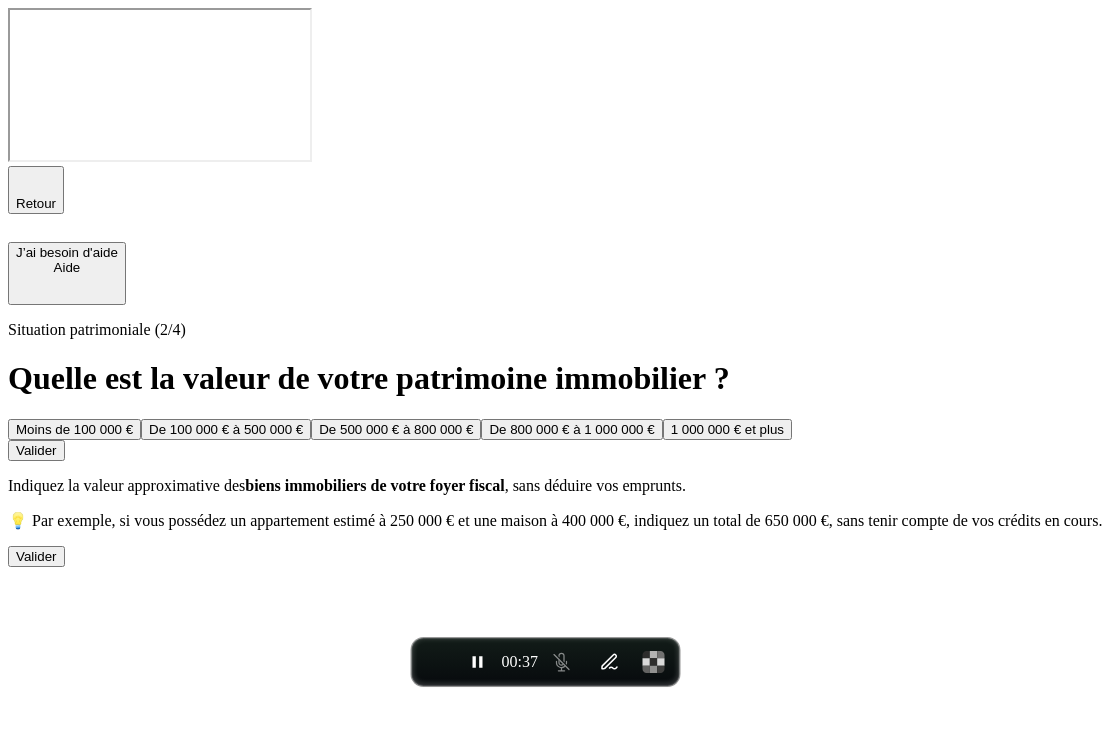 click on "De 100 000 € à 500 000 €" at bounding box center [226, 429] 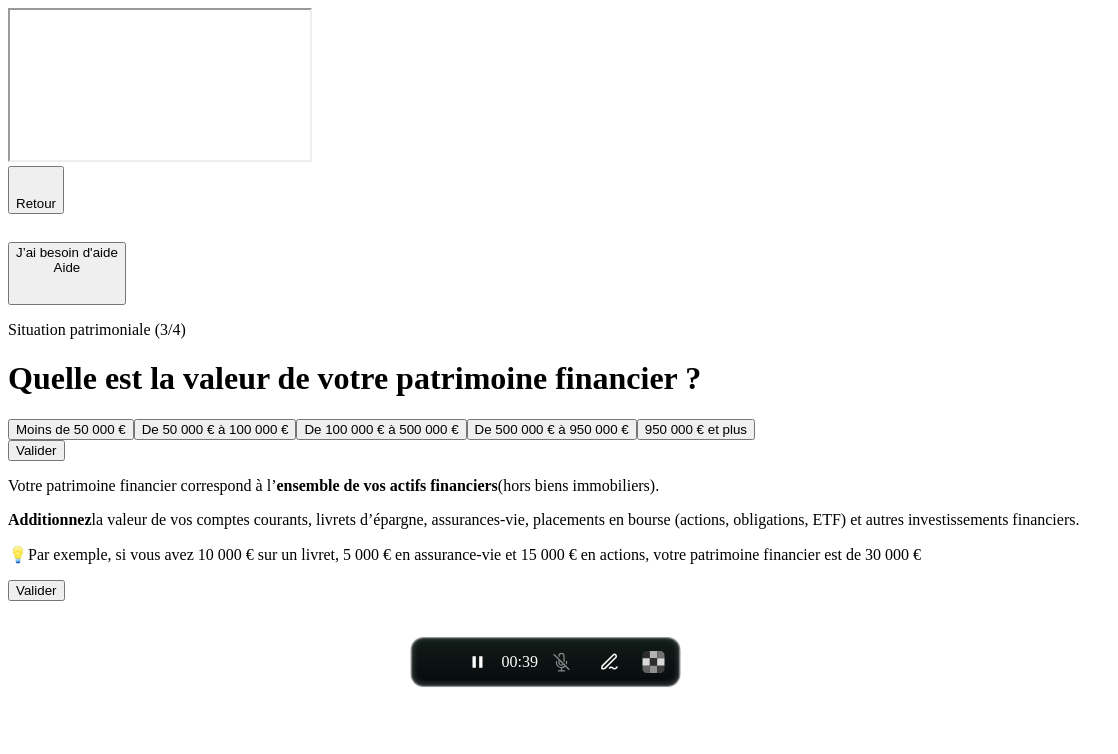 click on "Valider" at bounding box center [36, 450] 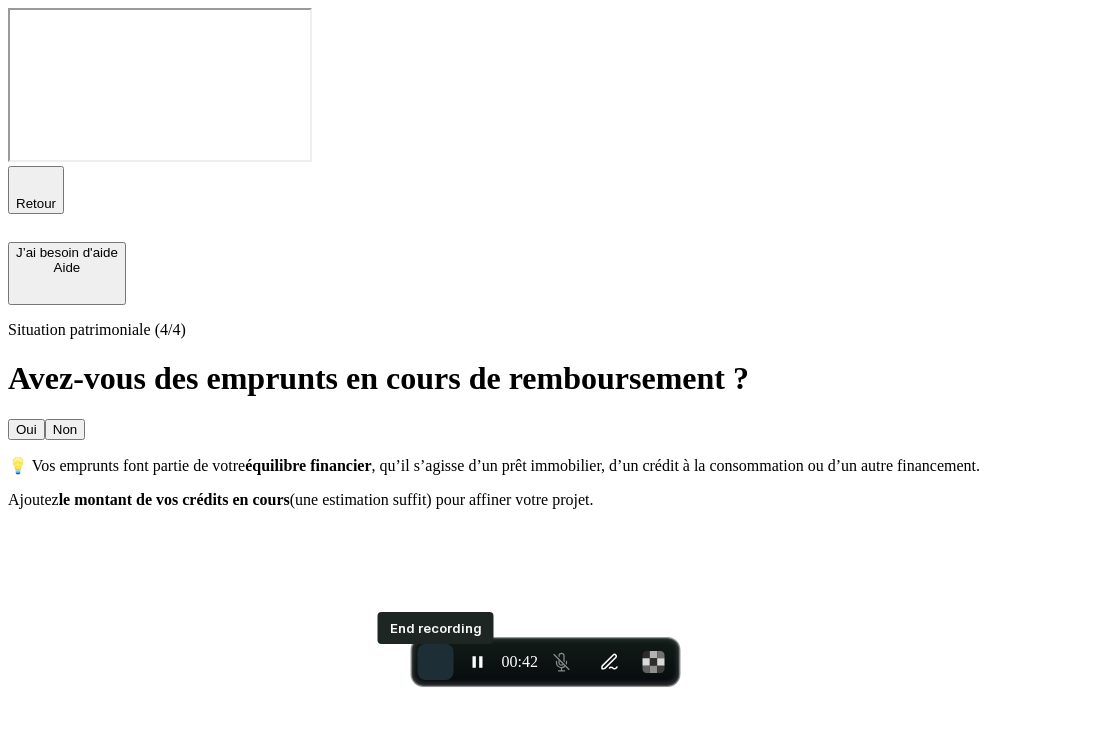 click at bounding box center [436, 662] 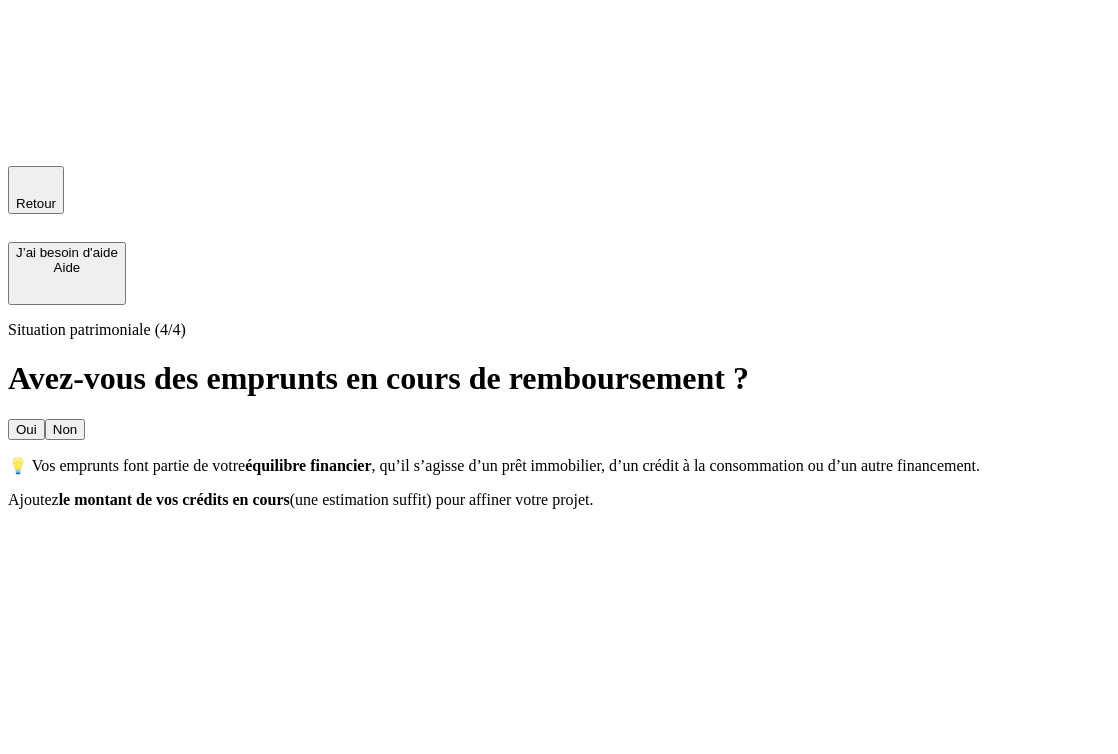 click on "Non" at bounding box center [65, 429] 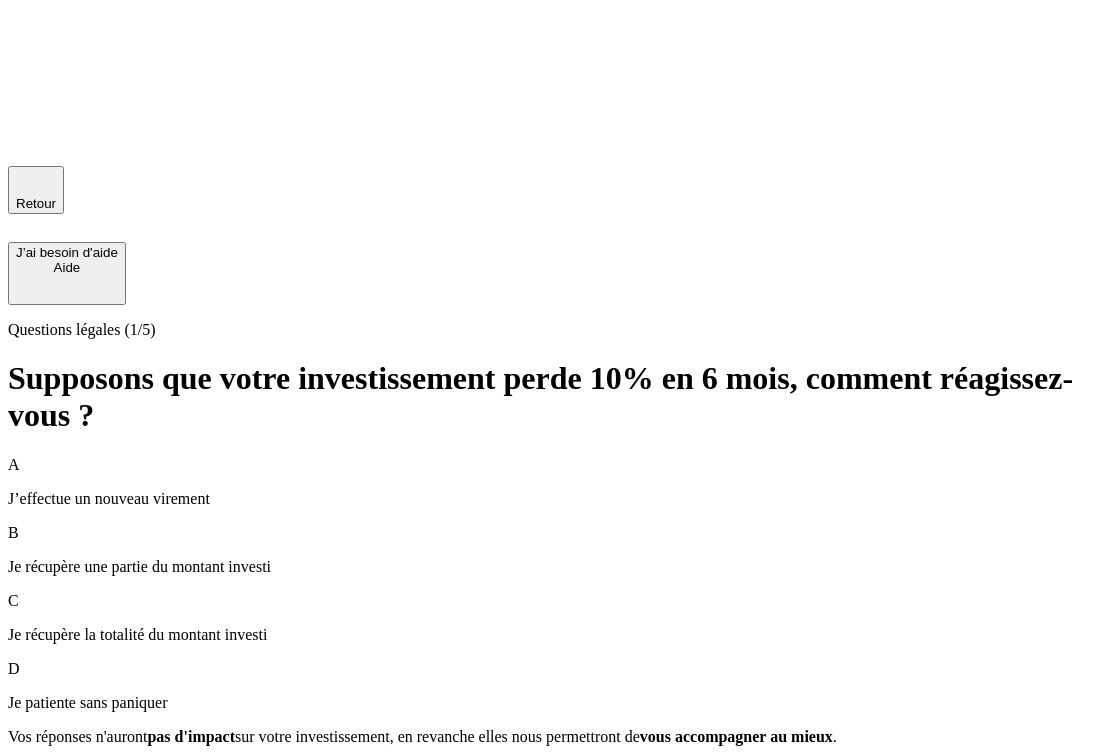 click on "D Je patiente sans paniquer" at bounding box center (559, 686) 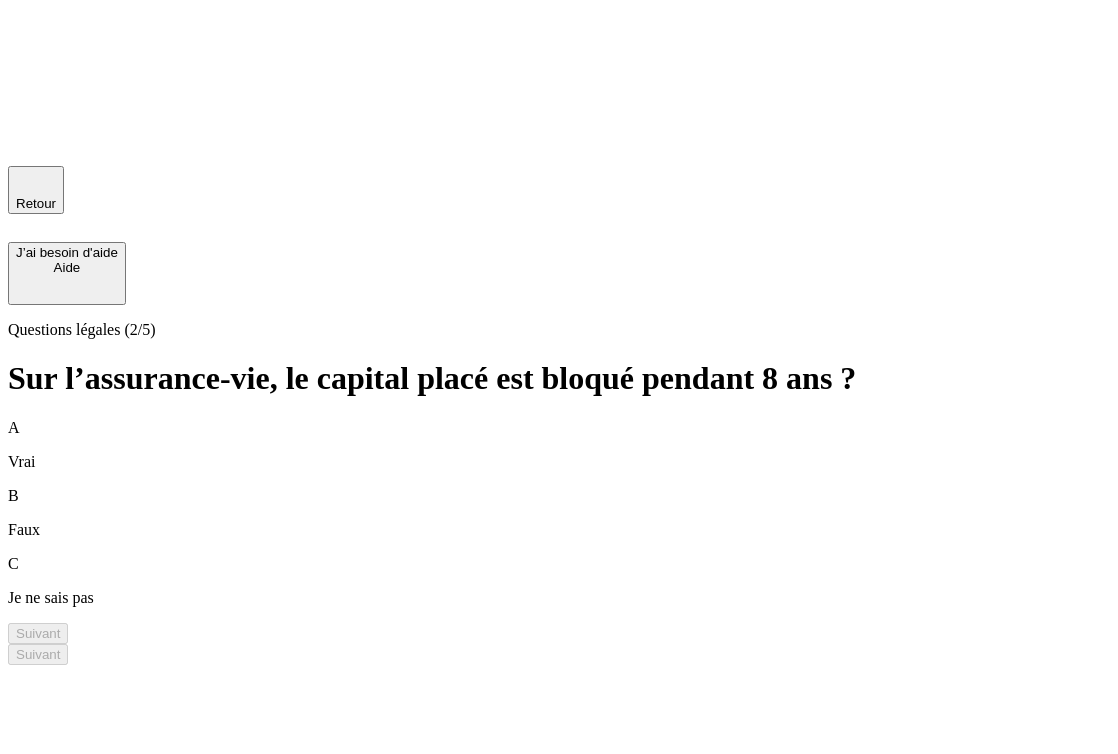 click on "C Je ne sais pas" at bounding box center (559, 581) 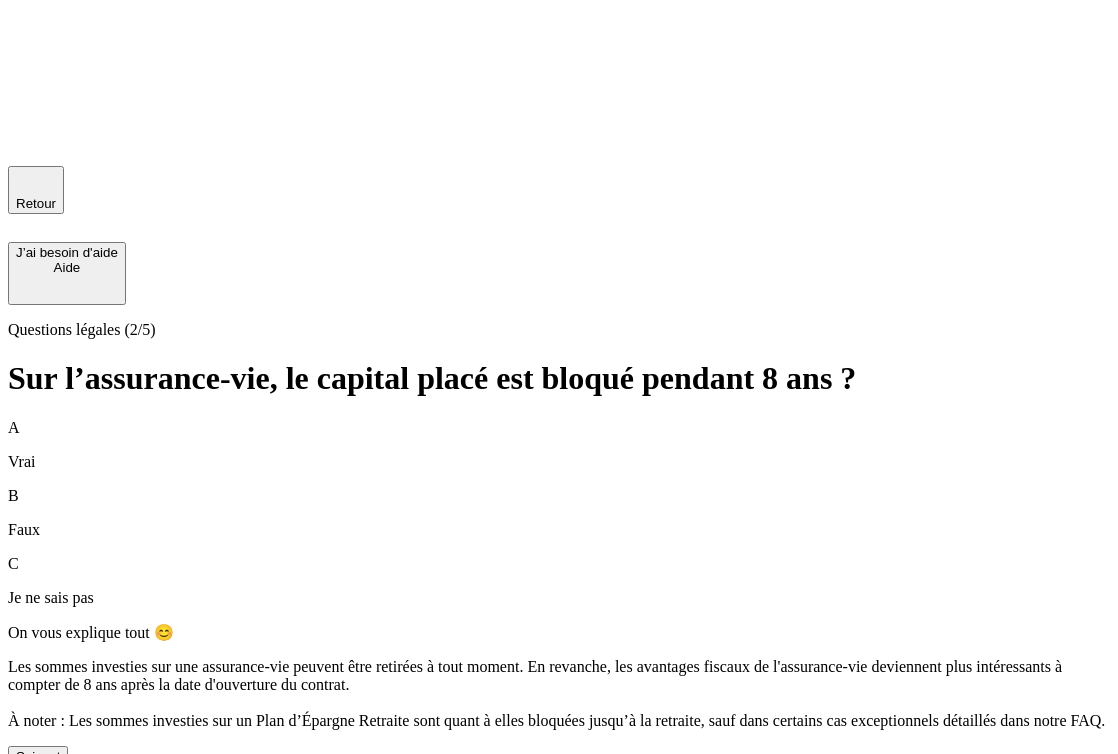 scroll, scrollTop: 50, scrollLeft: 0, axis: vertical 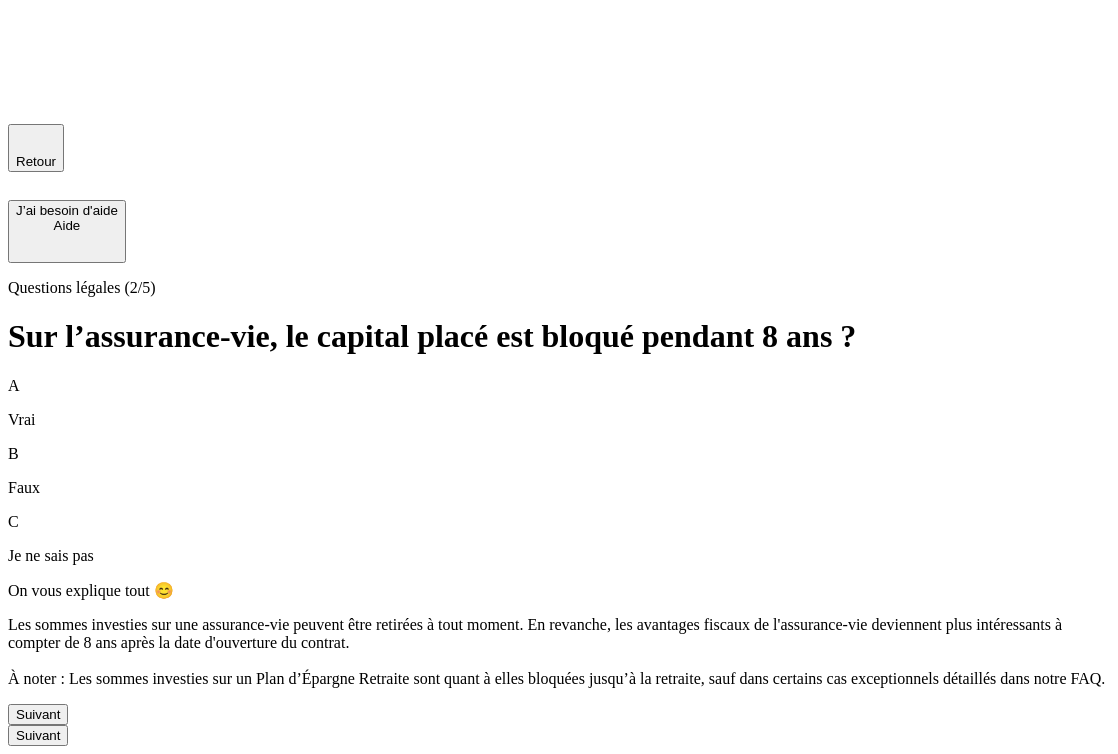 click on "Suivant" at bounding box center [38, 714] 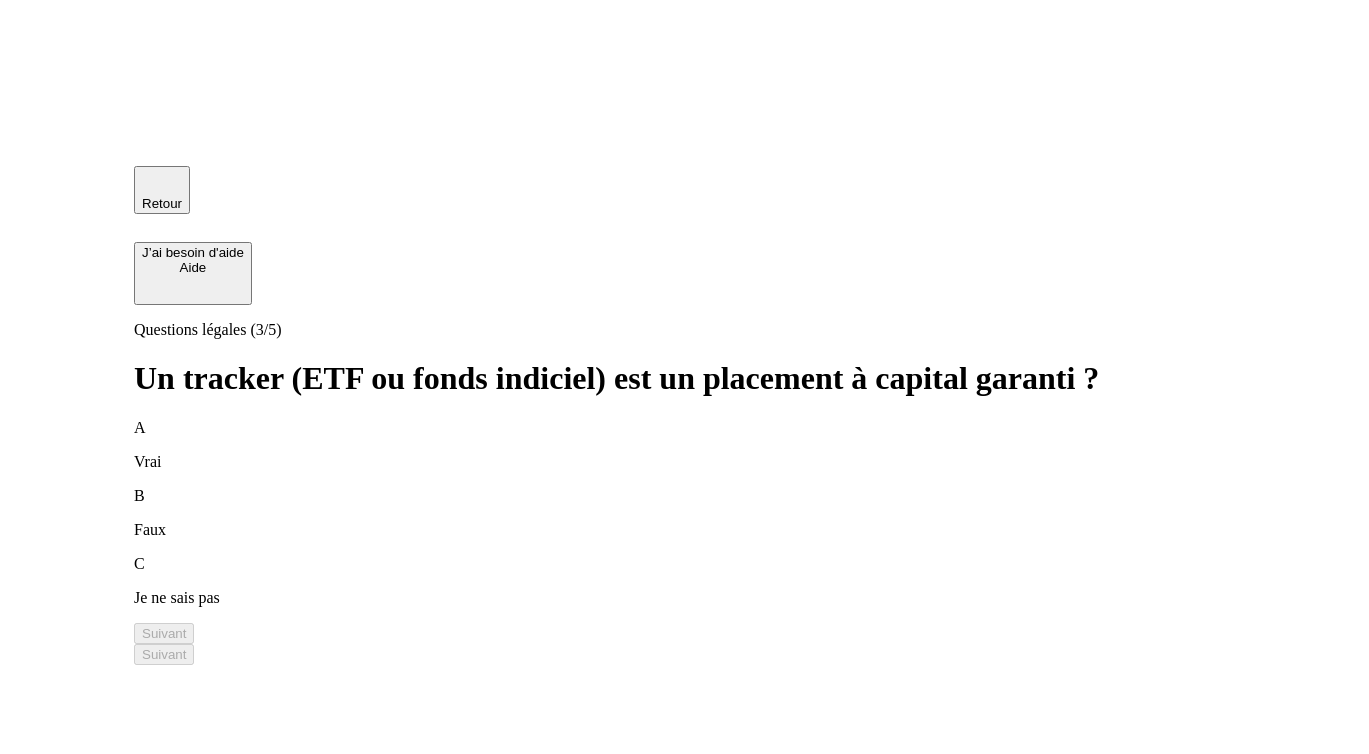 scroll, scrollTop: 0, scrollLeft: 0, axis: both 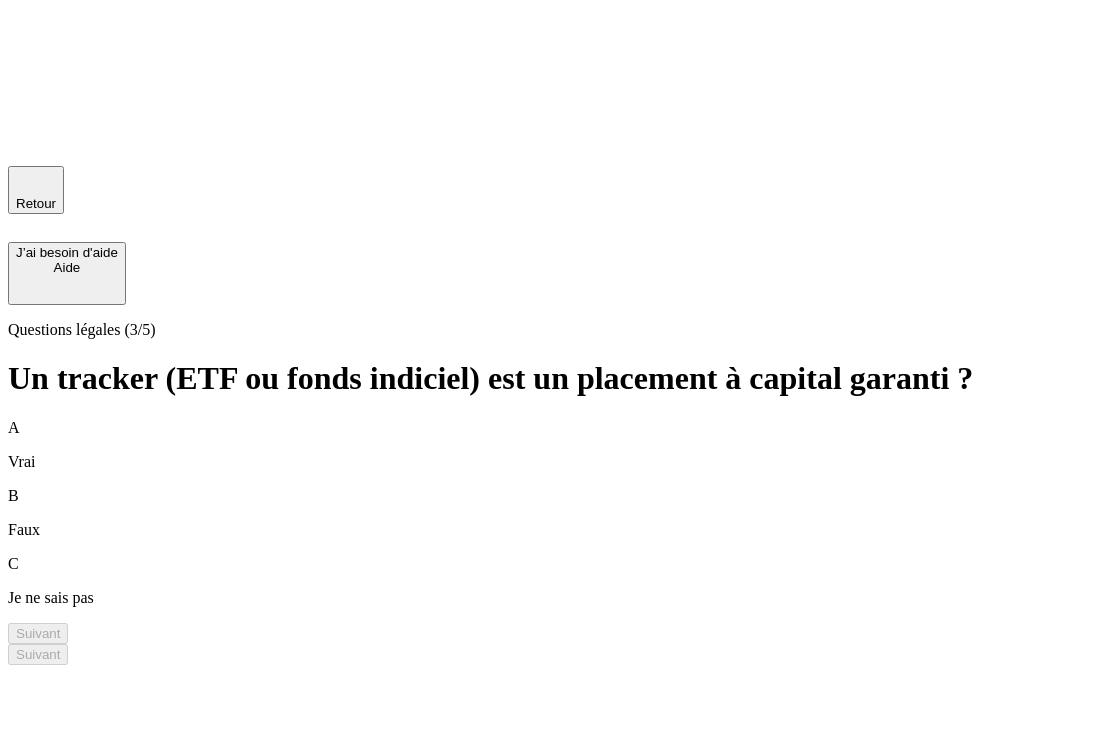 click on "C Je ne sais pas" at bounding box center [559, 581] 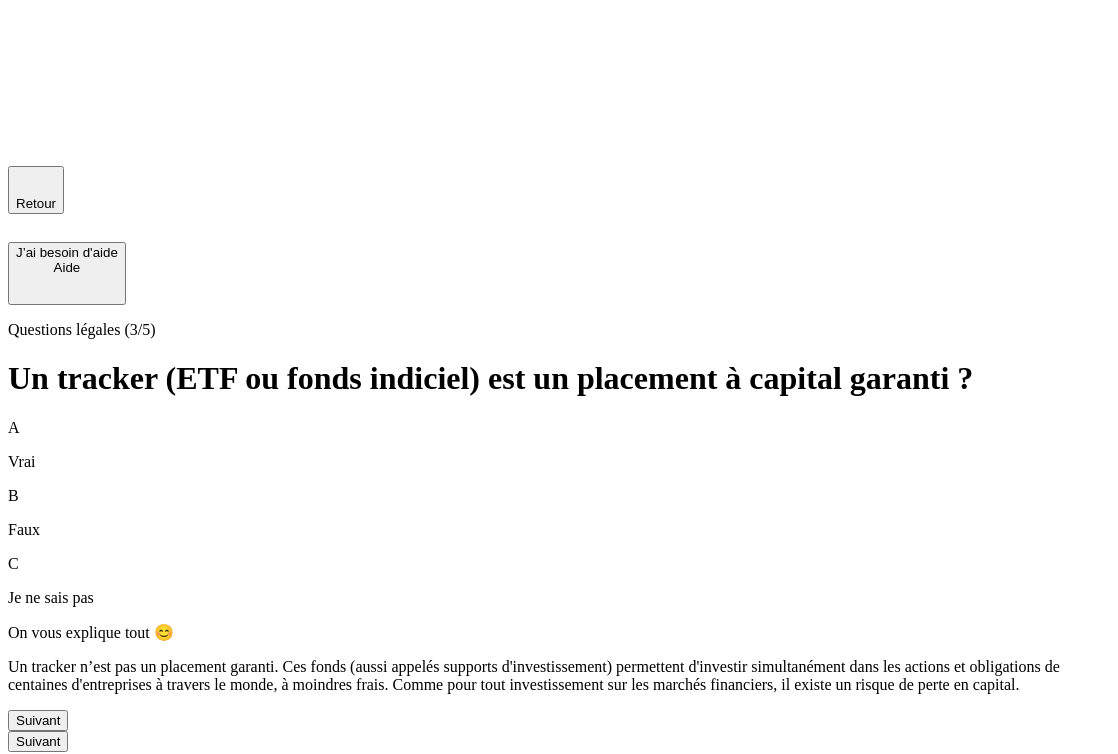 click on "Suivant" at bounding box center (38, 720) 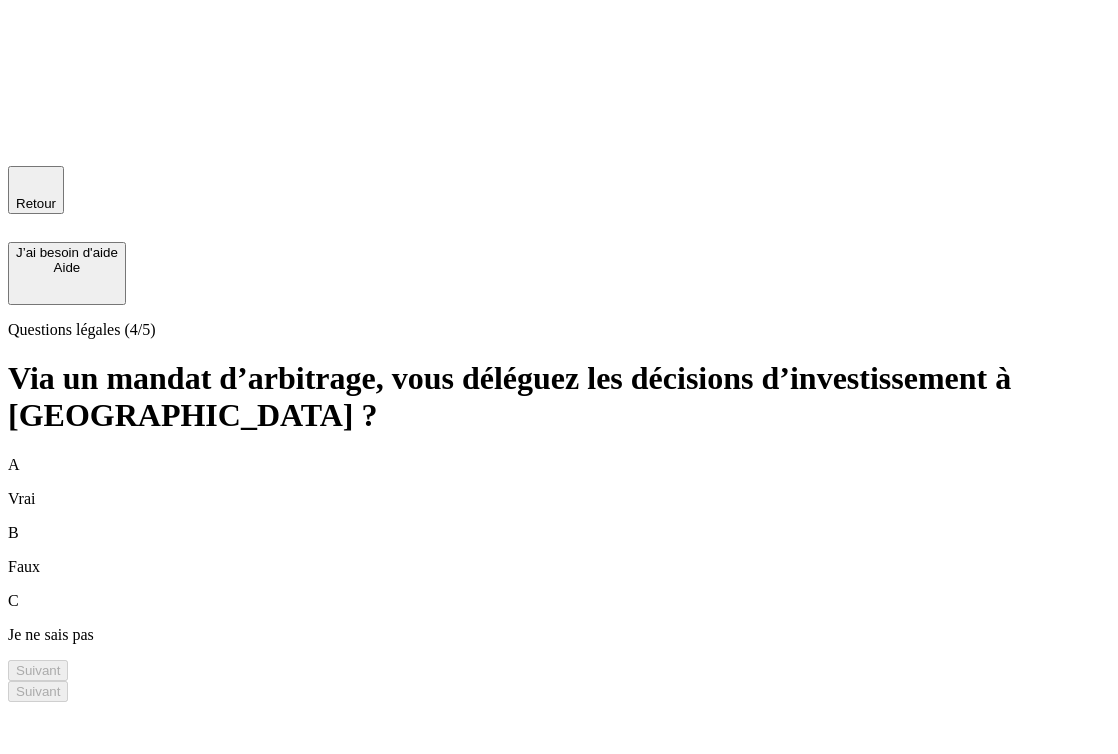 click on "C Je ne sais pas" at bounding box center [559, 618] 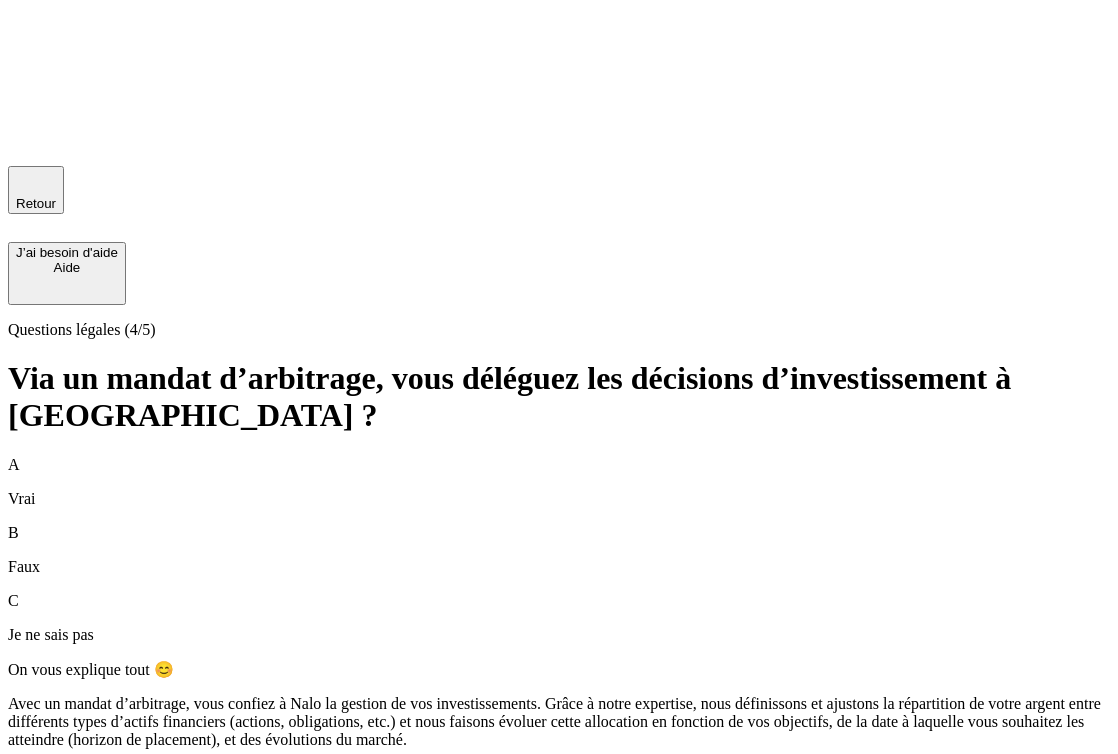 click on "Suivant" at bounding box center (38, 775) 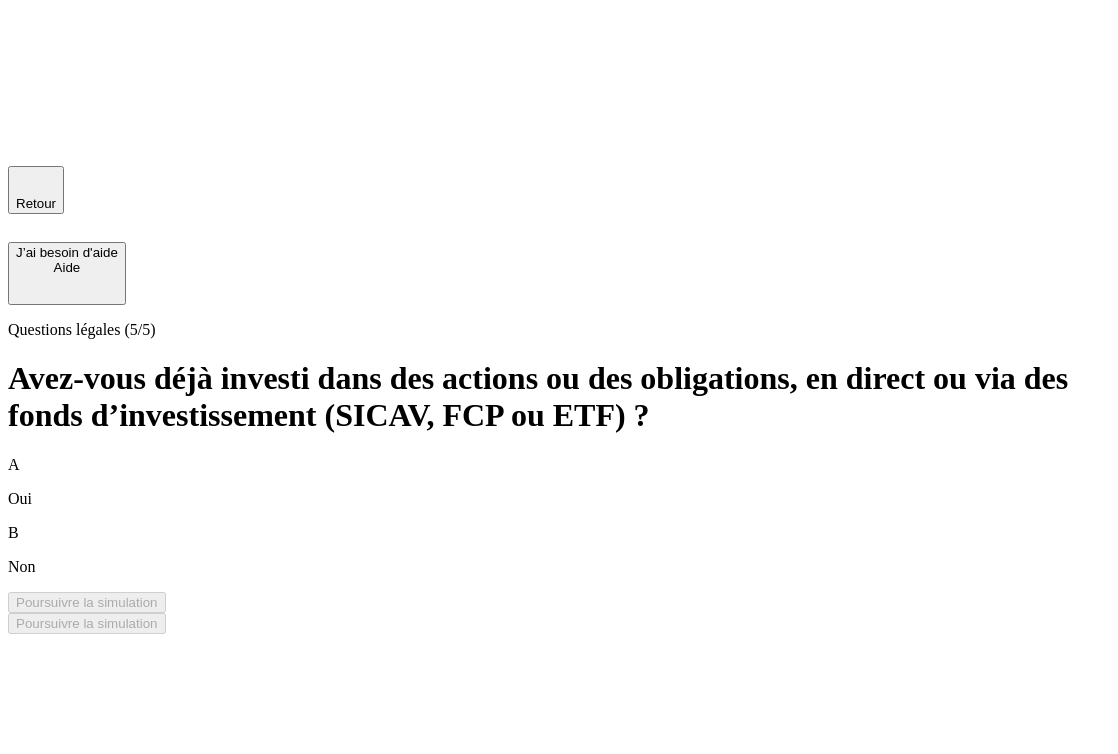 click on "B Non" at bounding box center (559, 550) 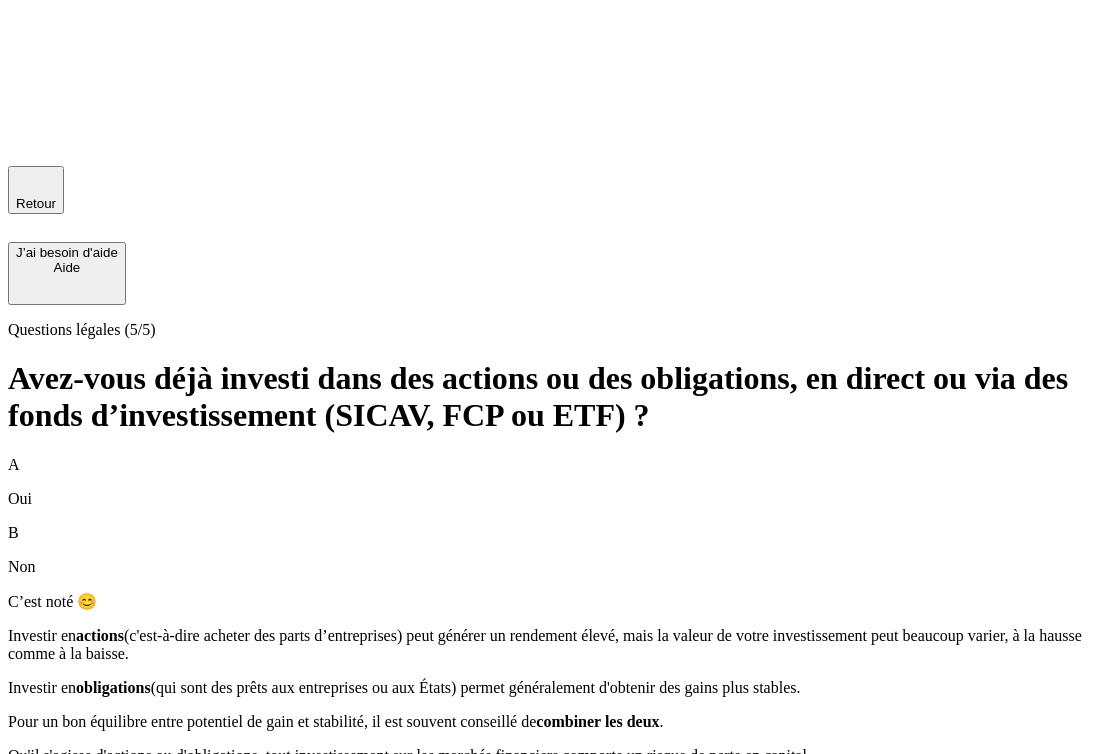click on "Poursuivre la simulation" at bounding box center [87, 791] 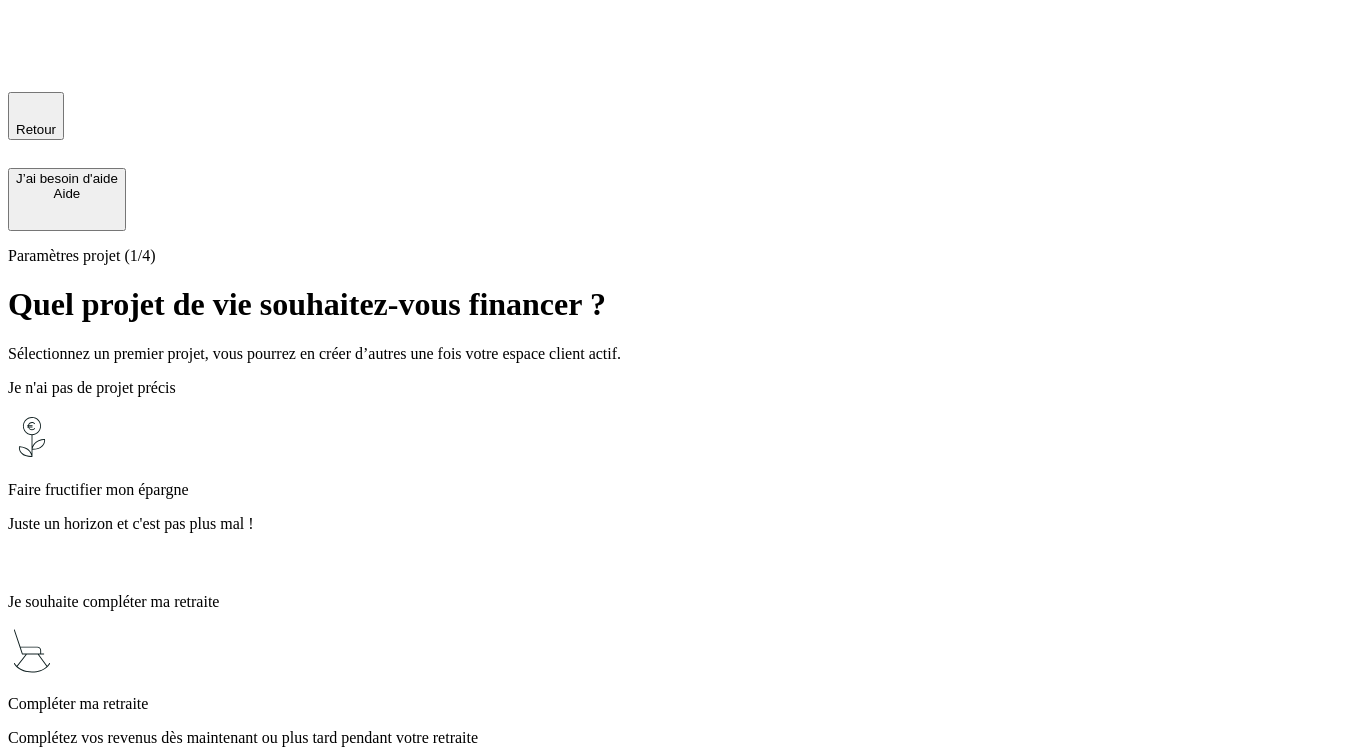 scroll, scrollTop: 86, scrollLeft: 0, axis: vertical 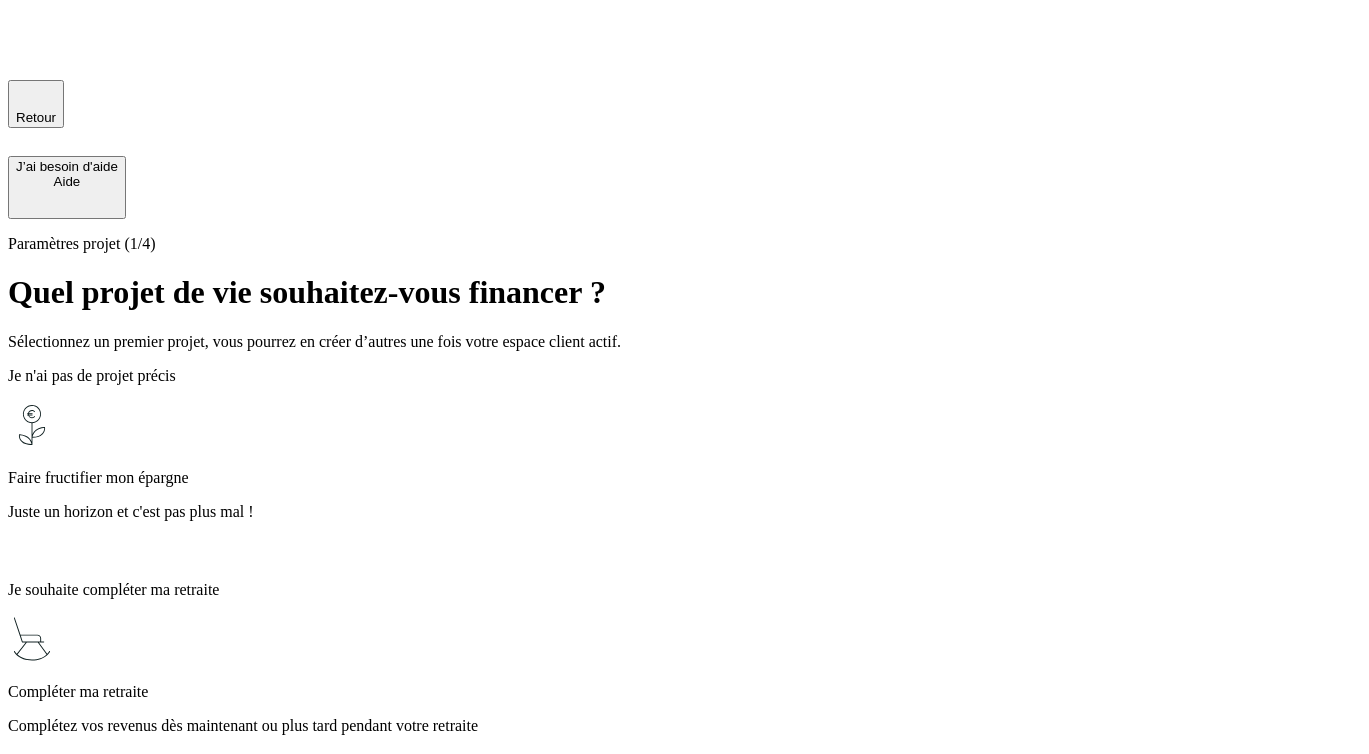 click on "Faire fructifier mon épargne" at bounding box center [684, 478] 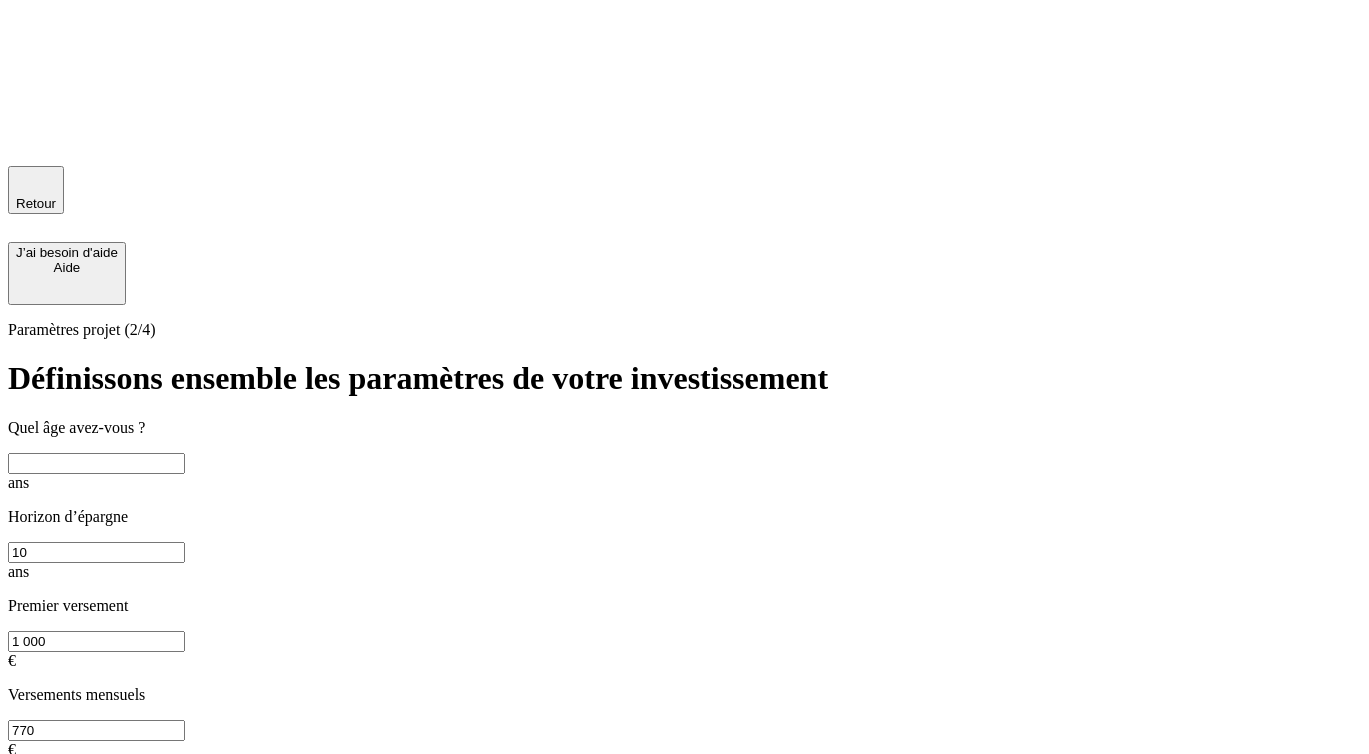 click on "Quel âge avez-vous ? ans Horizon d’épargne 10 ans Premier versement 1 000 € Versements mensuels 770 €" at bounding box center [684, 589] 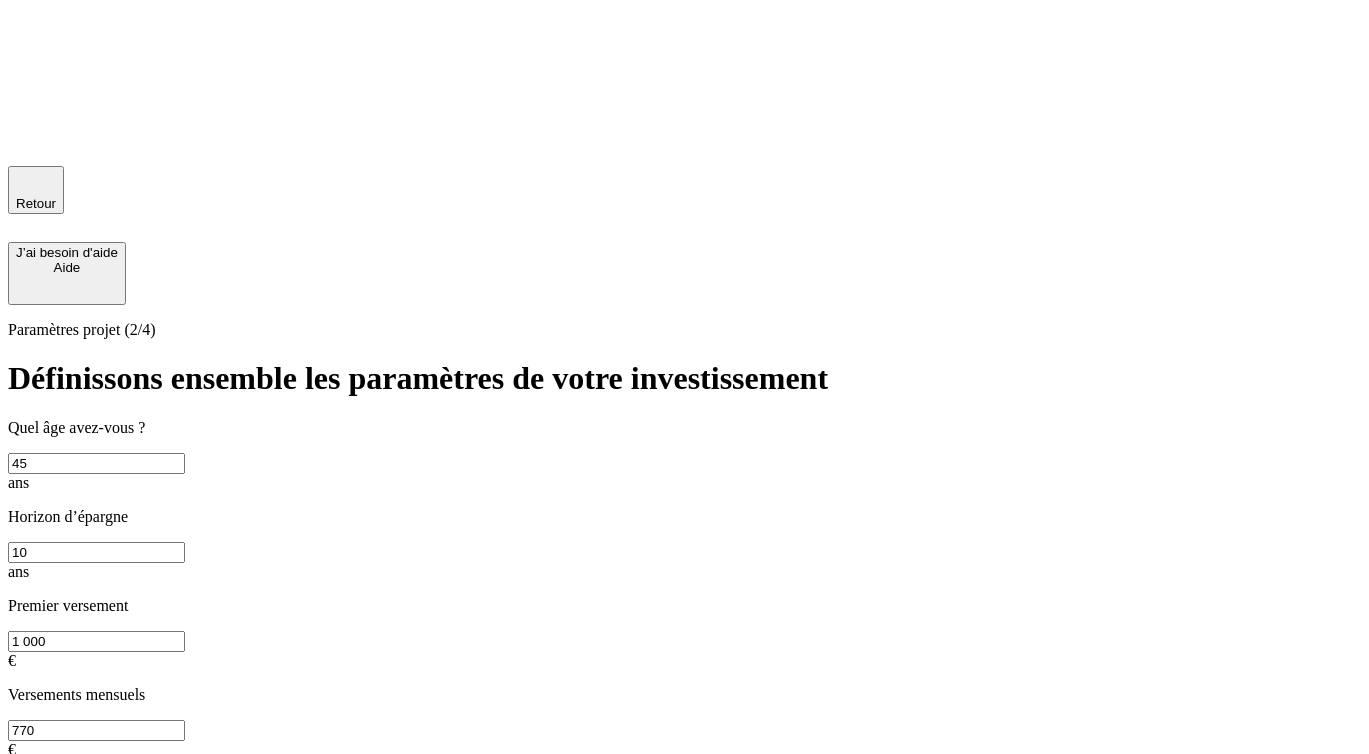 type on "45" 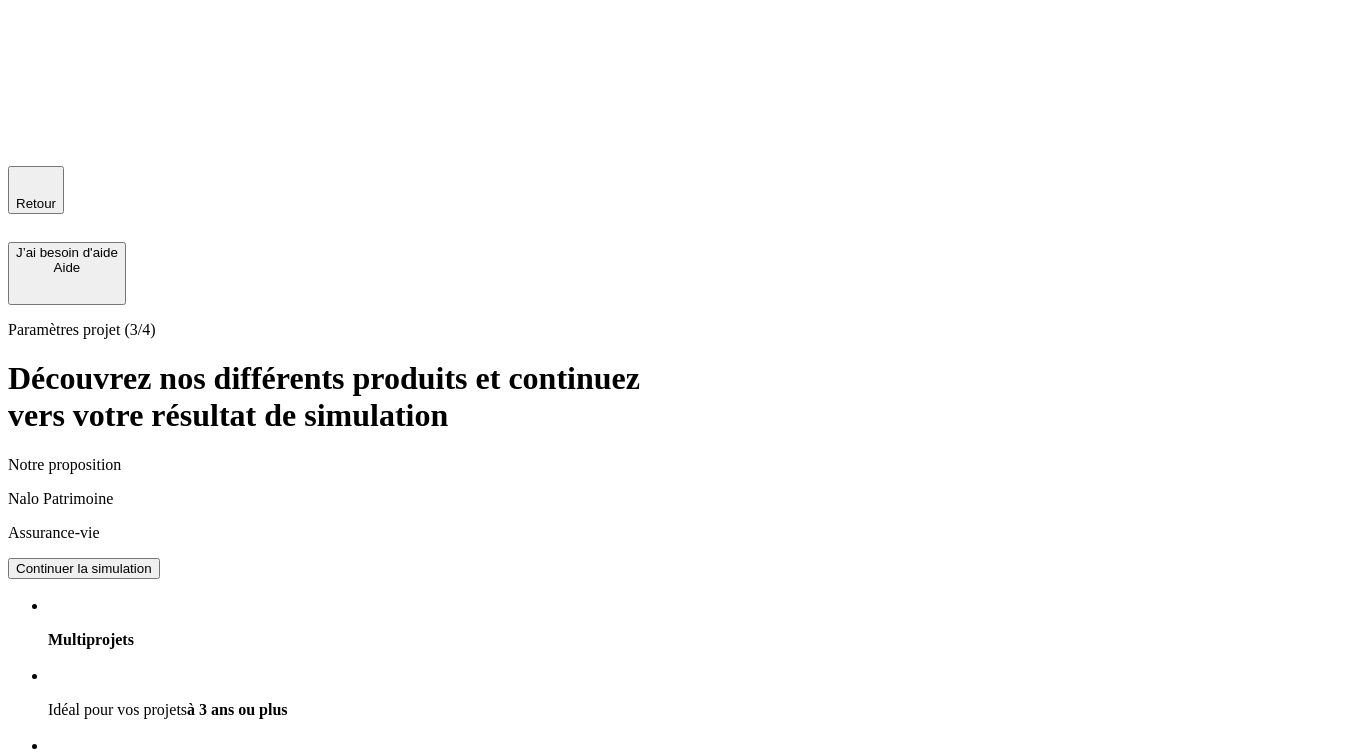 scroll, scrollTop: 4, scrollLeft: 0, axis: vertical 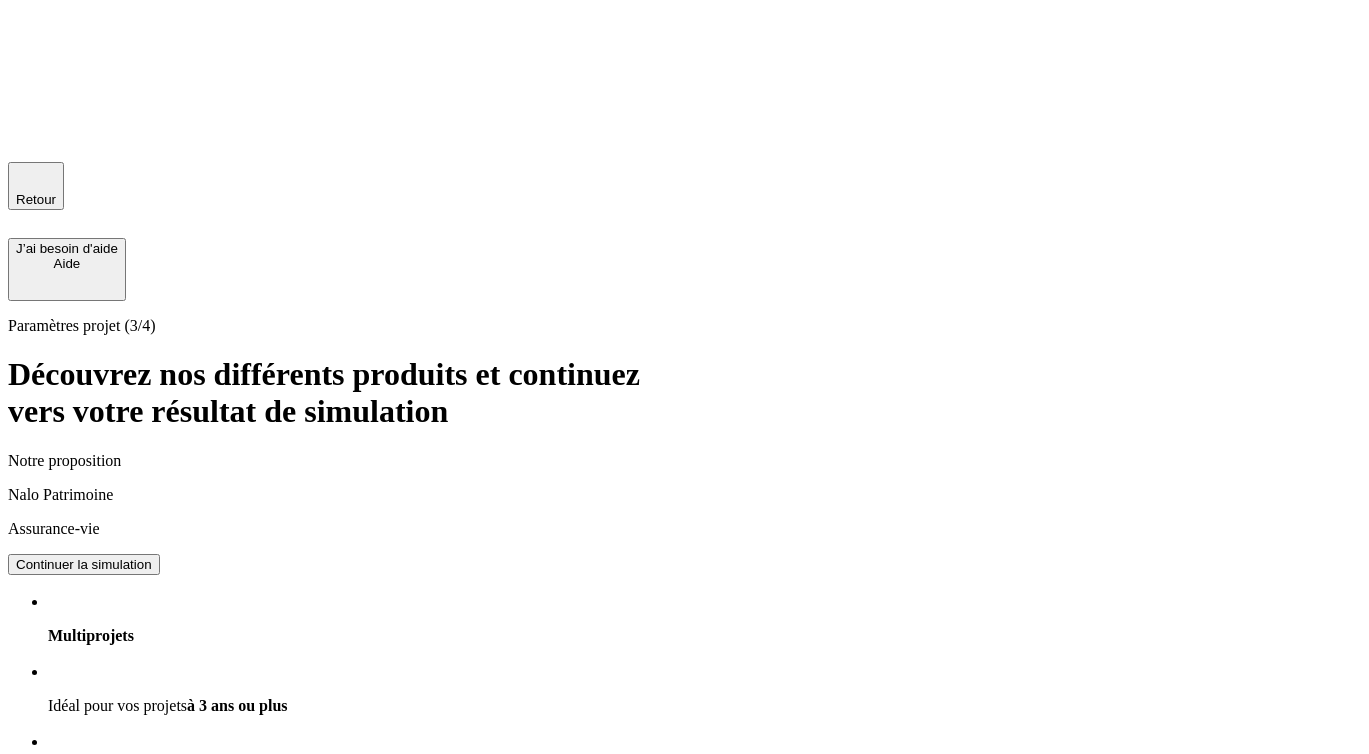 click on "Continuer la simulation" at bounding box center (84, 564) 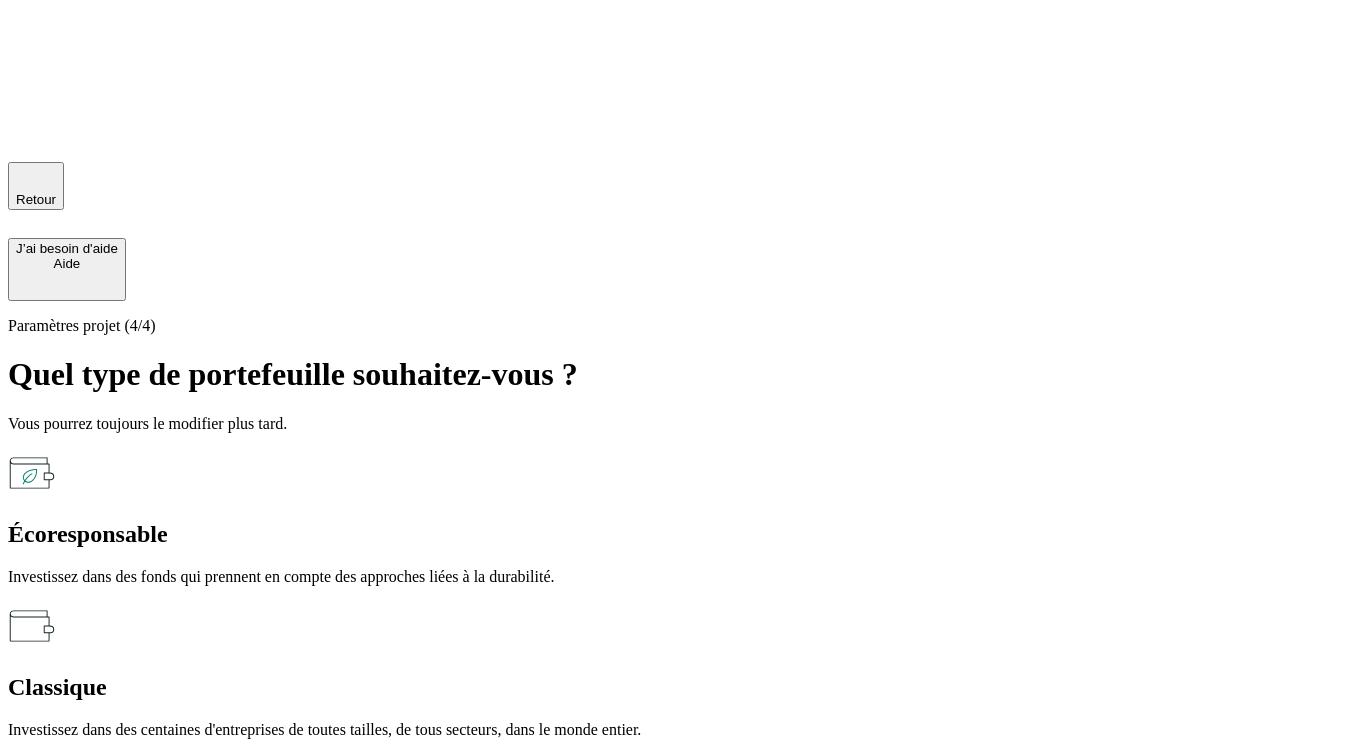 scroll, scrollTop: 0, scrollLeft: 0, axis: both 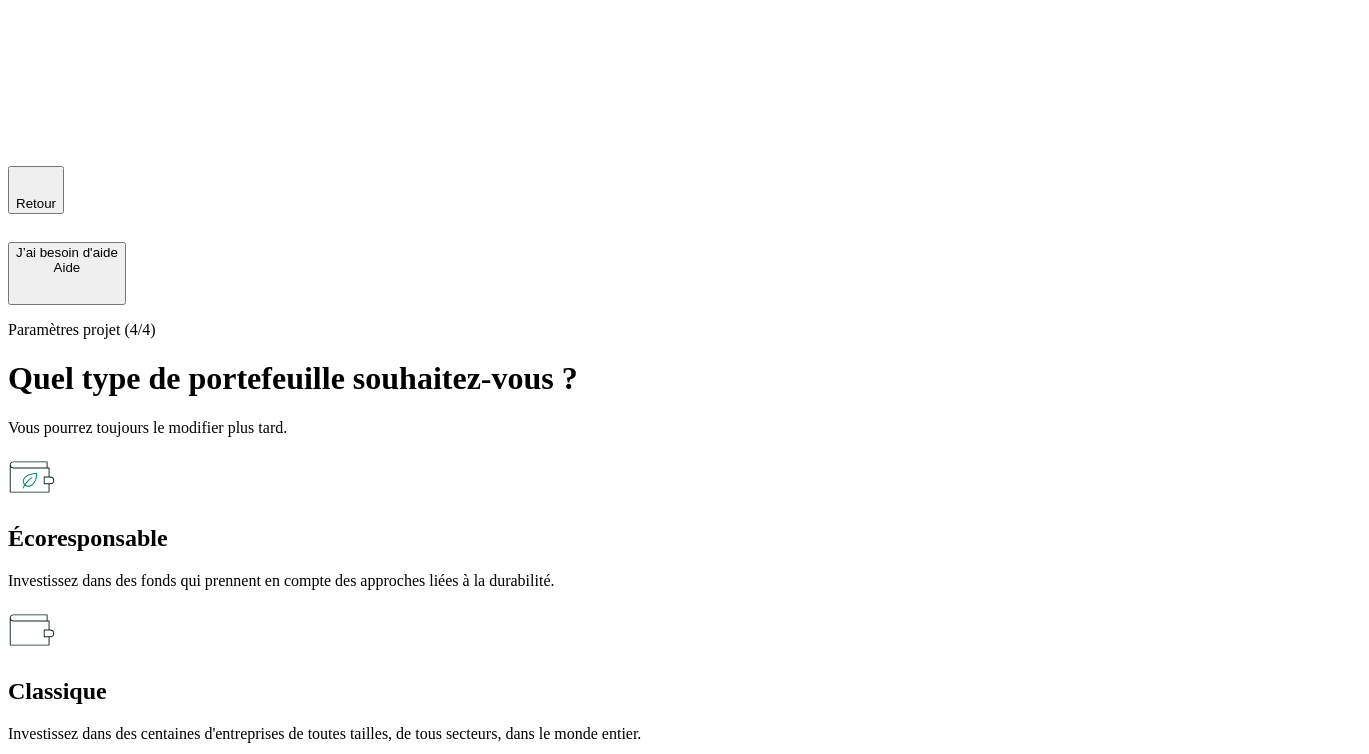 click on "Classique Investissez dans des centaines d'entreprises de toutes tailles, de tous secteurs, dans le monde entier." at bounding box center [684, 674] 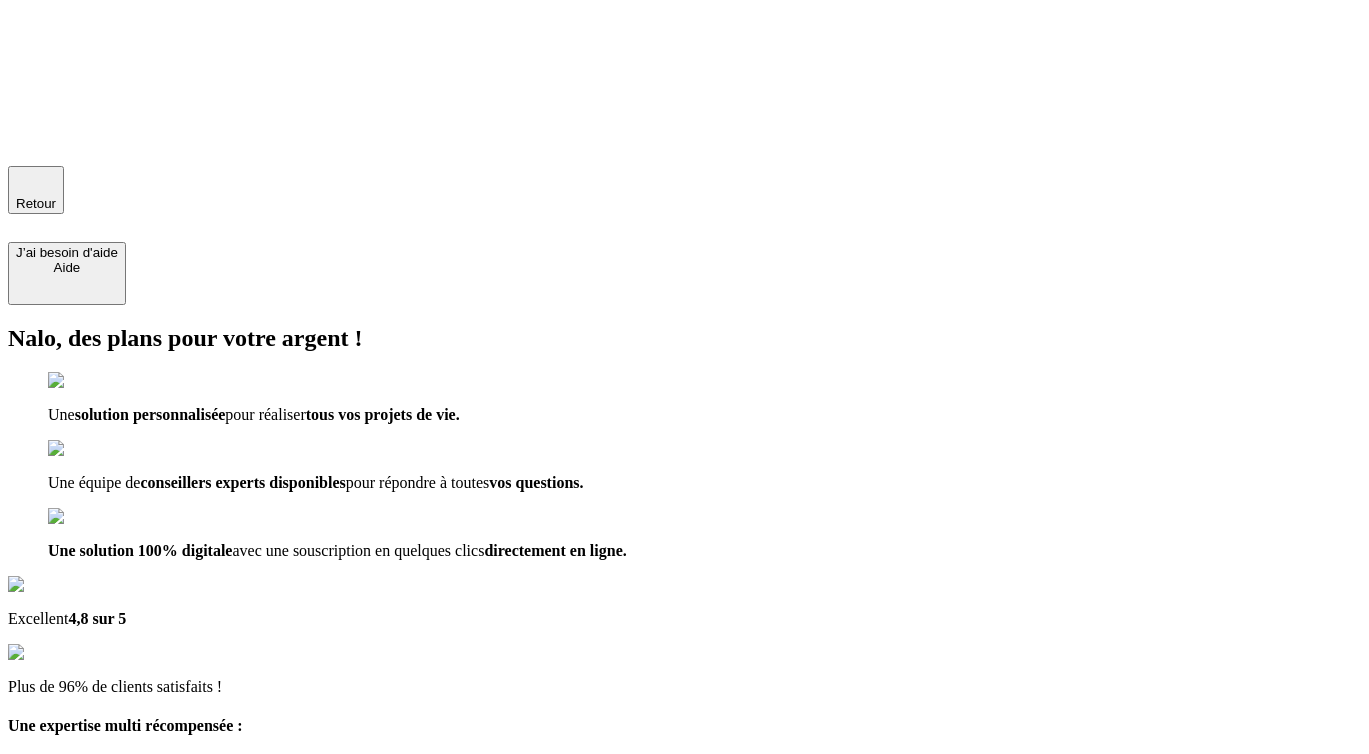 click at bounding box center [96, 1063] 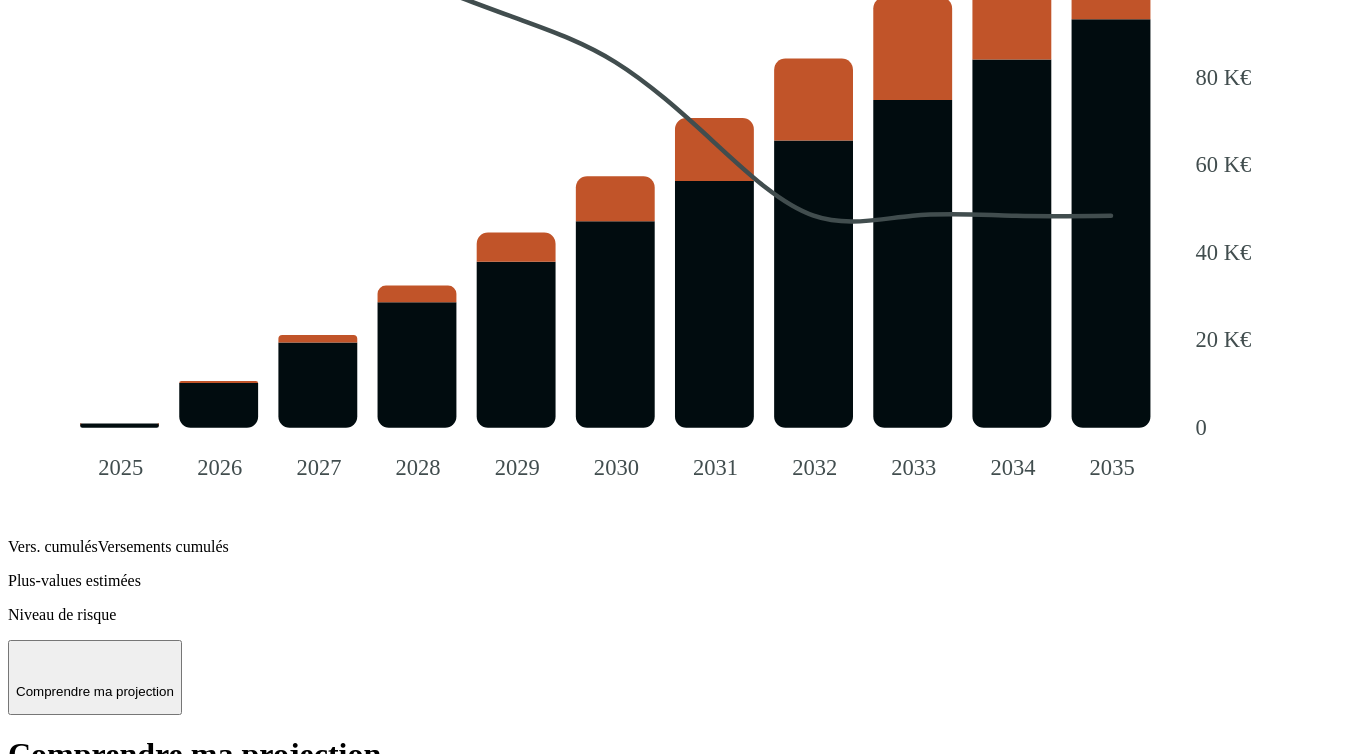 scroll, scrollTop: 2162, scrollLeft: 0, axis: vertical 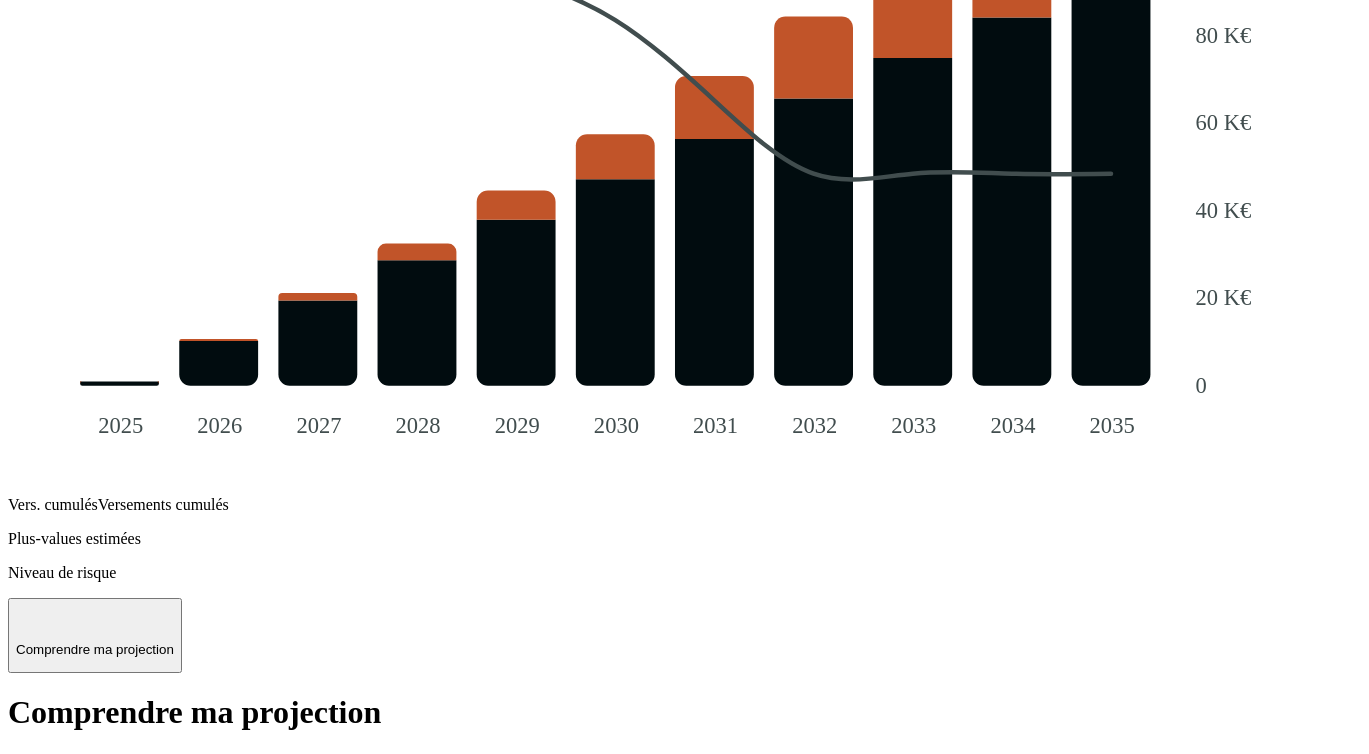 click on "Télécharger ma simulation" at bounding box center [298, 4359] 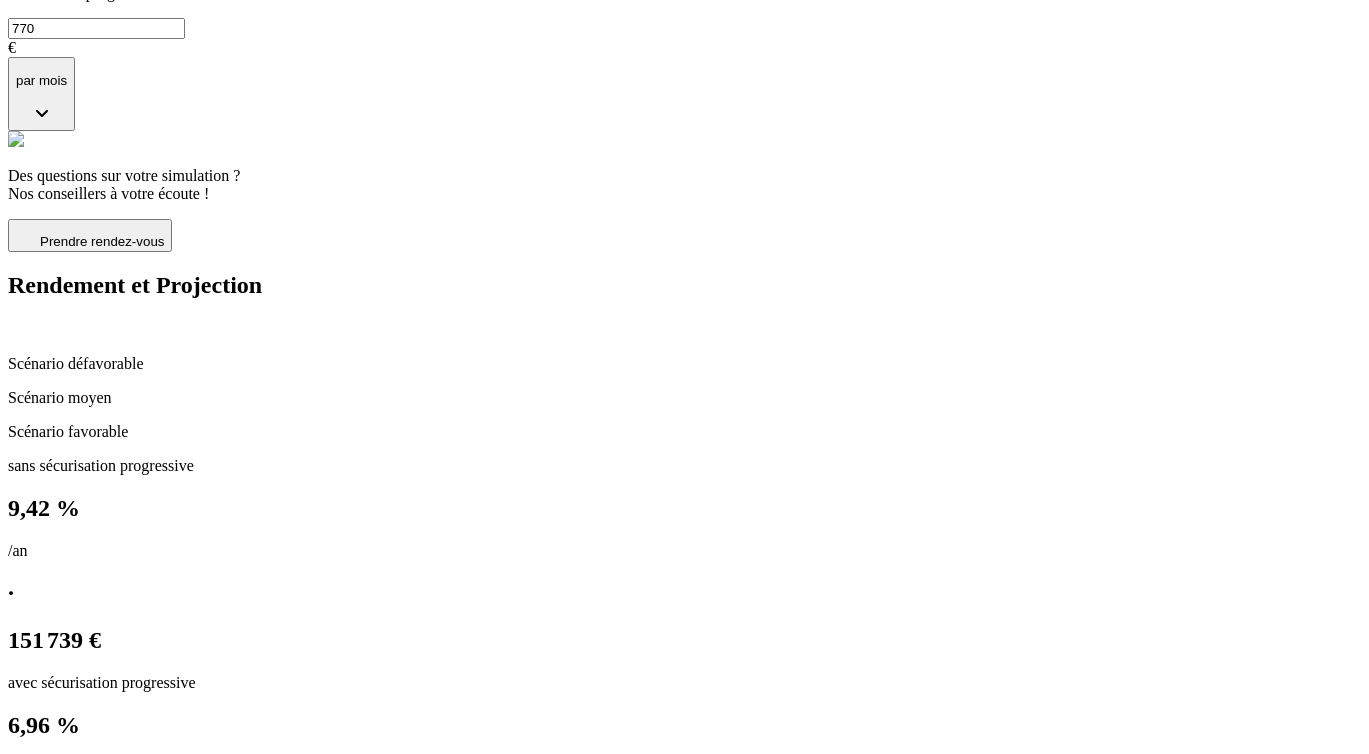 scroll, scrollTop: 681, scrollLeft: 0, axis: vertical 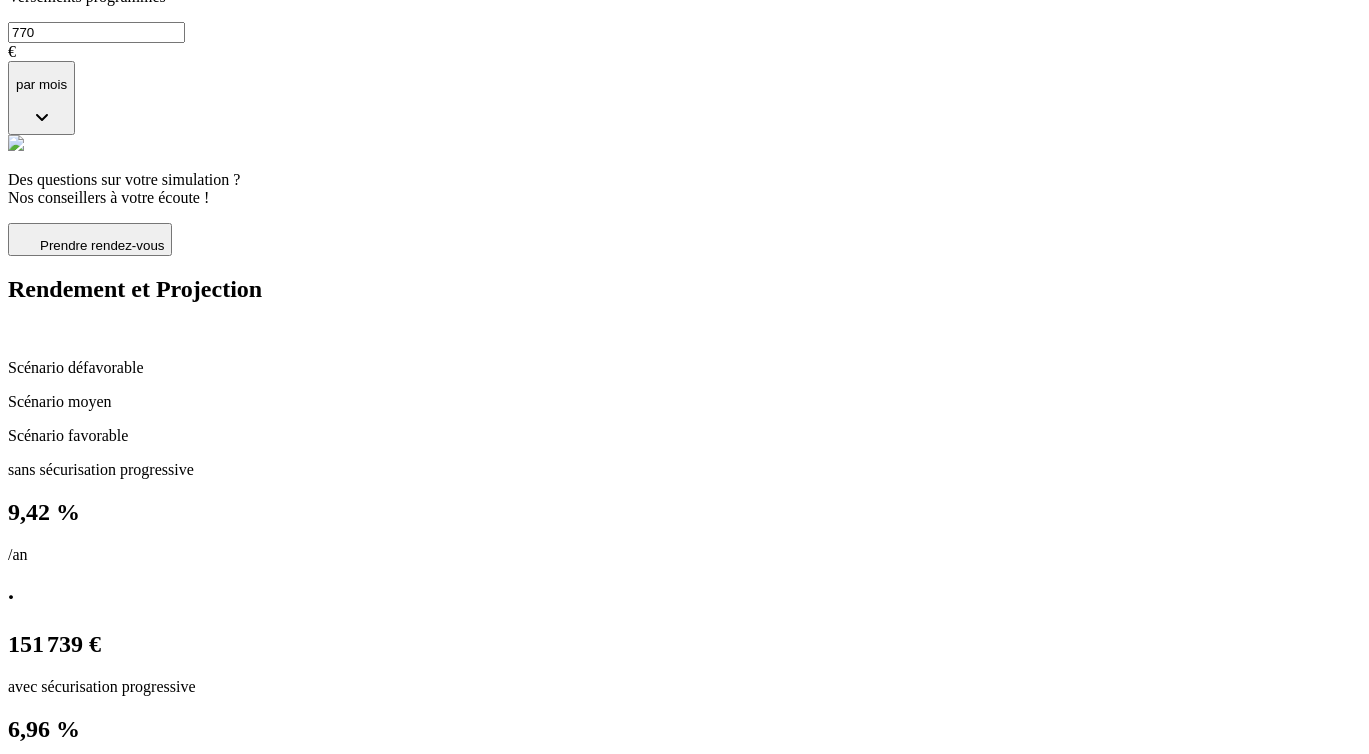 click on "Comprendre ma projection" at bounding box center [95, 2130] 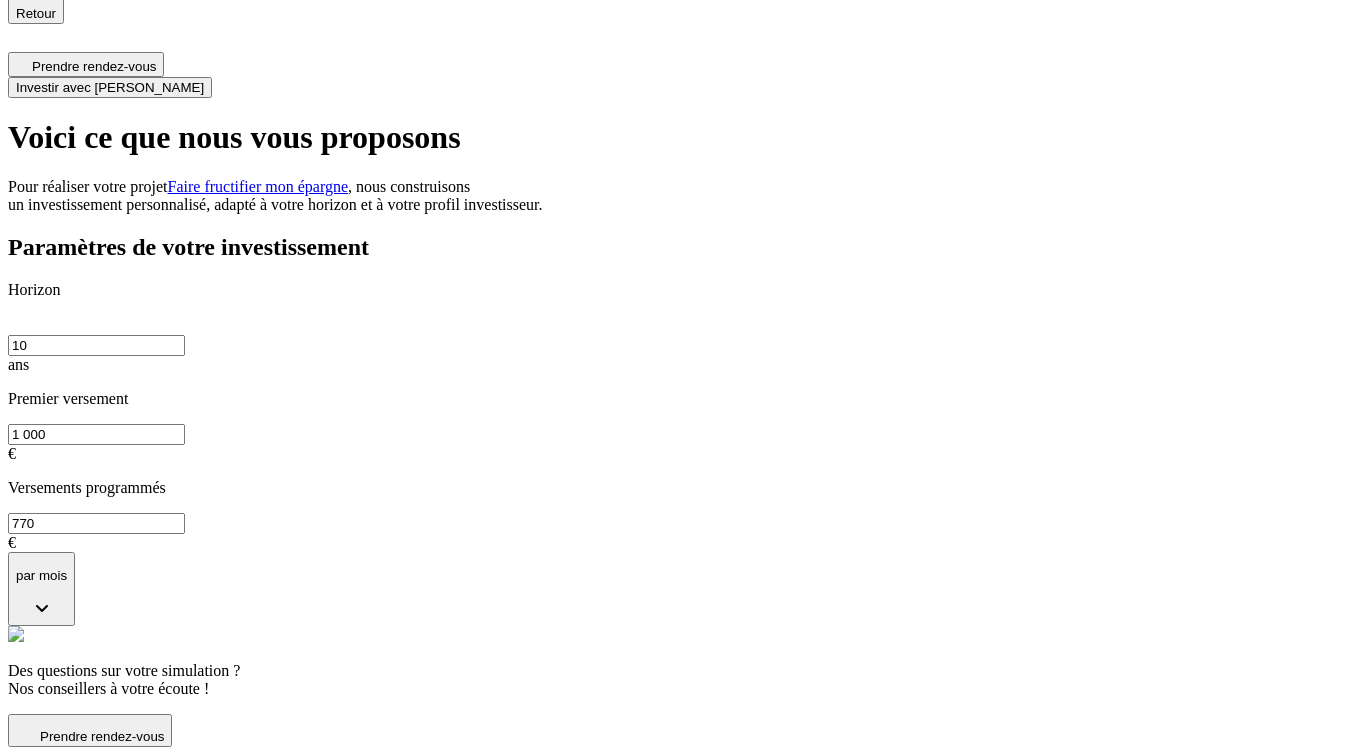 scroll, scrollTop: 0, scrollLeft: 0, axis: both 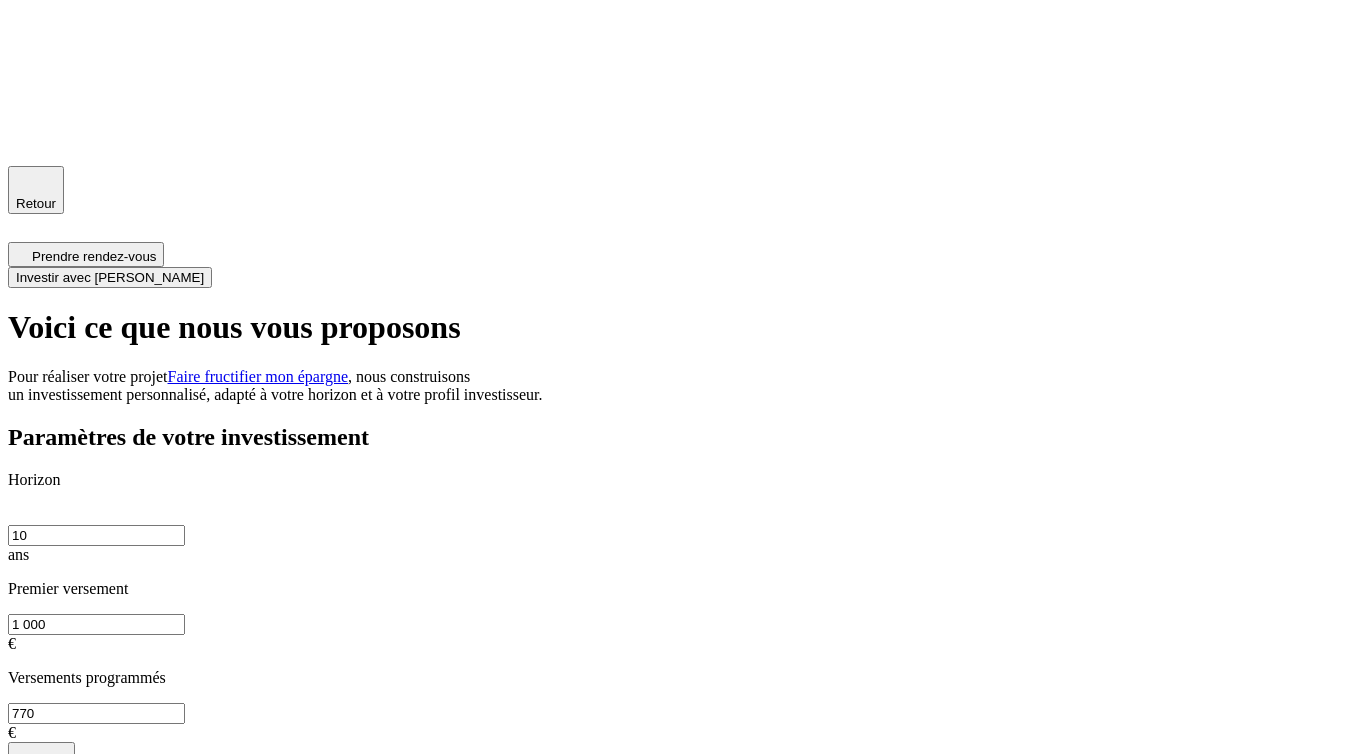 click on "Prendre rendez-vous" at bounding box center [94, 256] 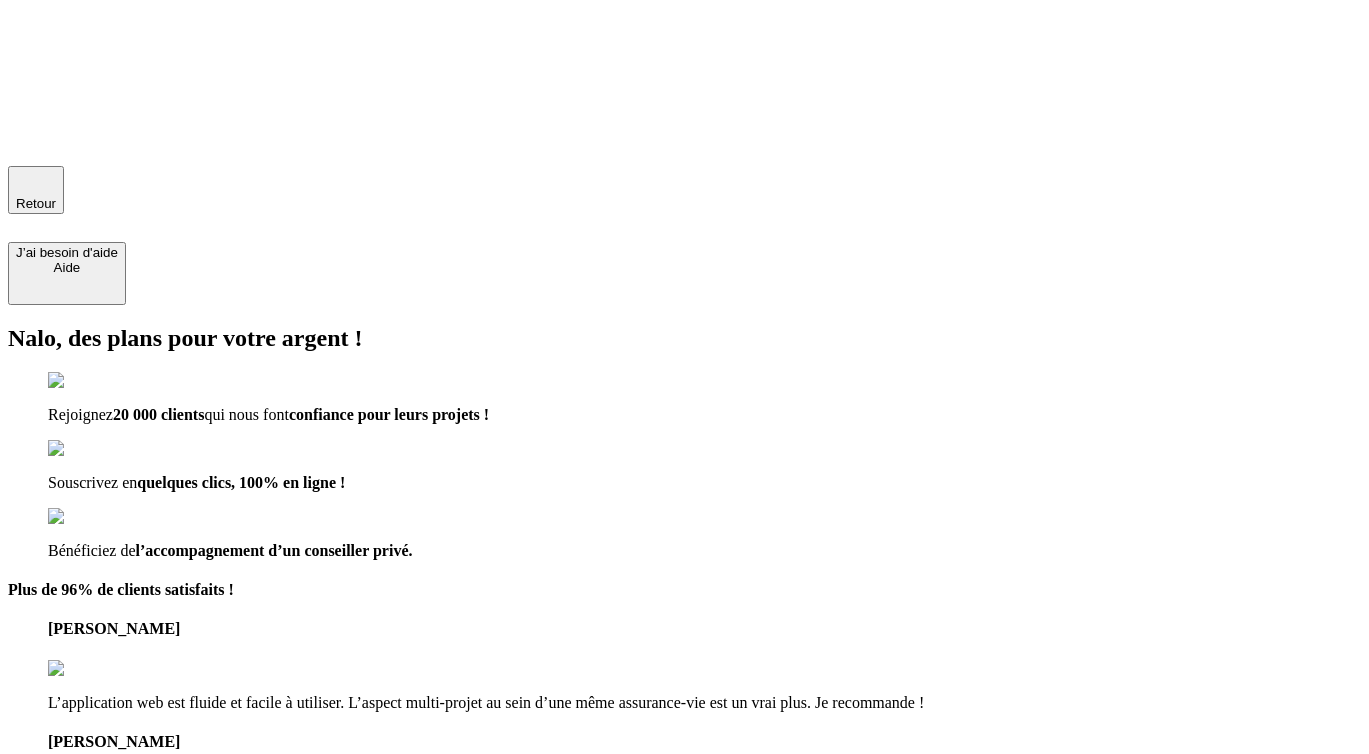 click on "Retour" at bounding box center (36, 203) 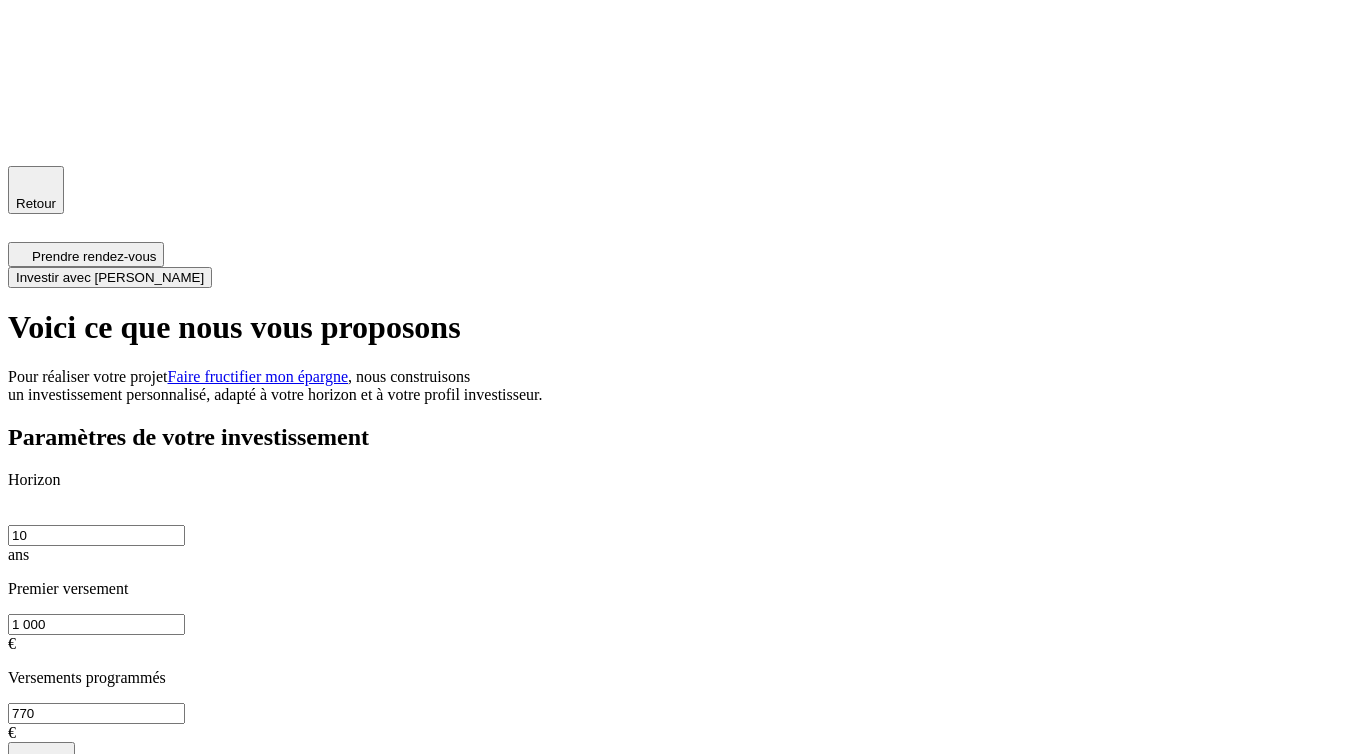 click on "Retour" at bounding box center (36, 203) 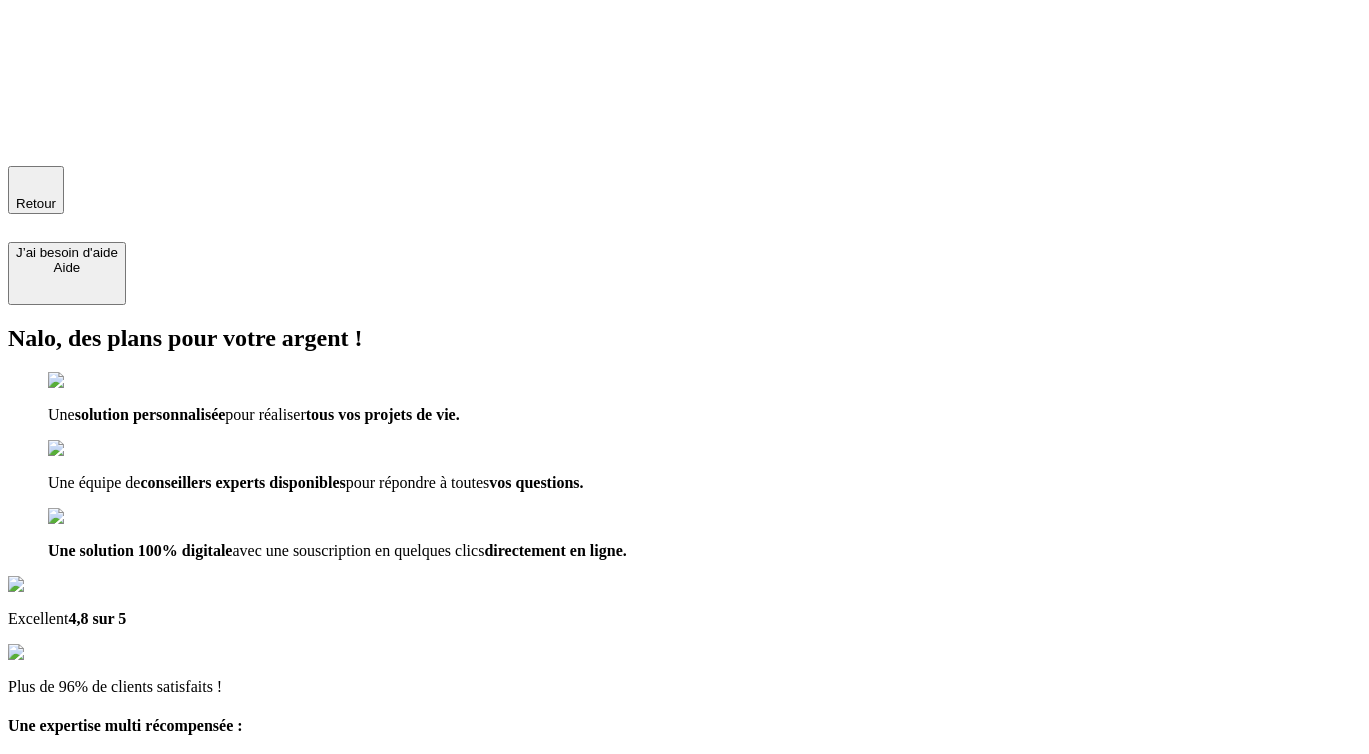 click on "Retour" at bounding box center (36, 203) 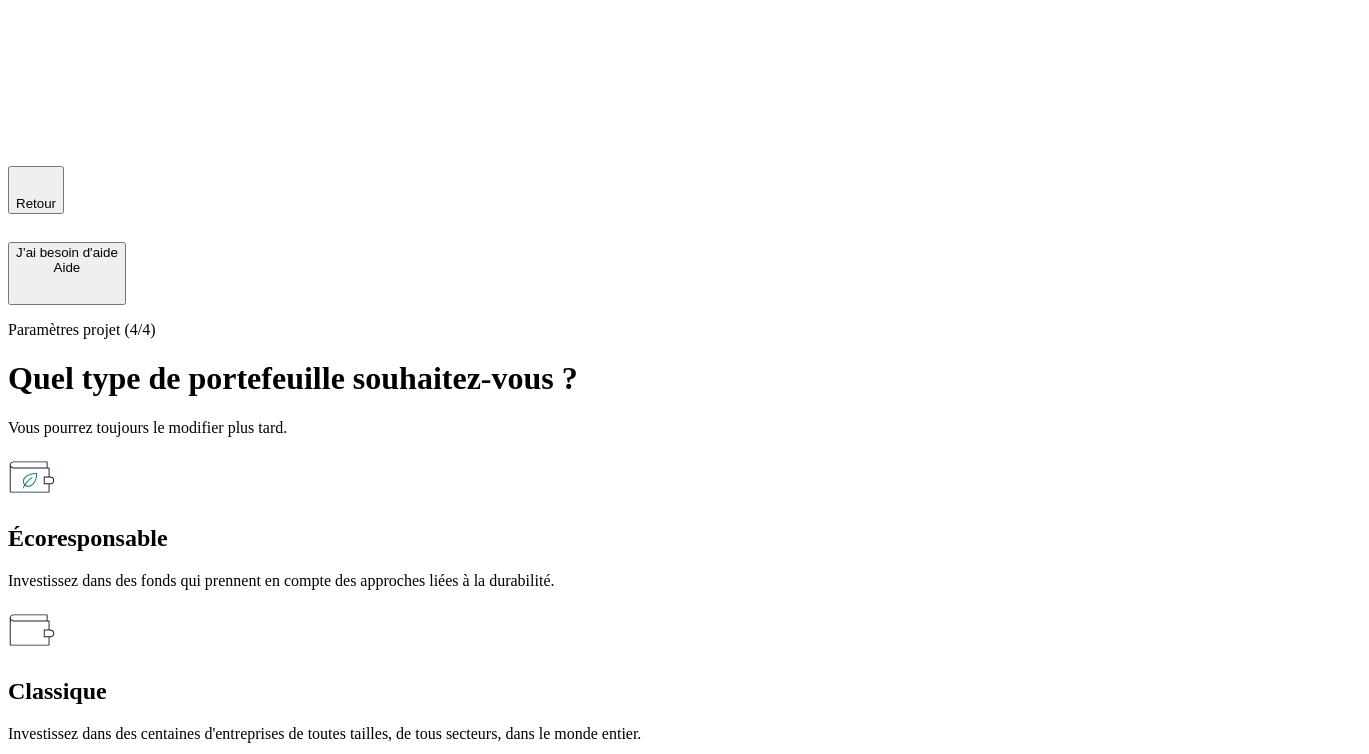 click on "Retour" at bounding box center (36, 203) 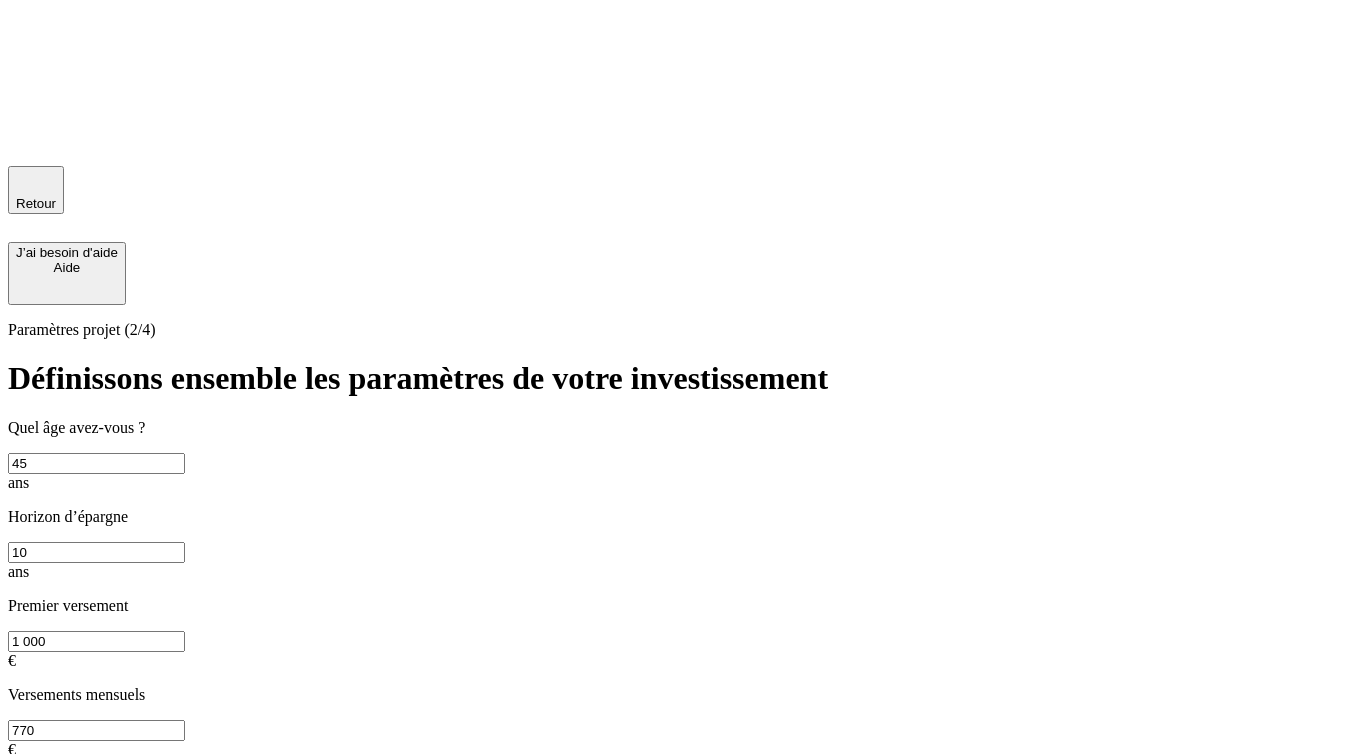 click on "Retour" at bounding box center (36, 203) 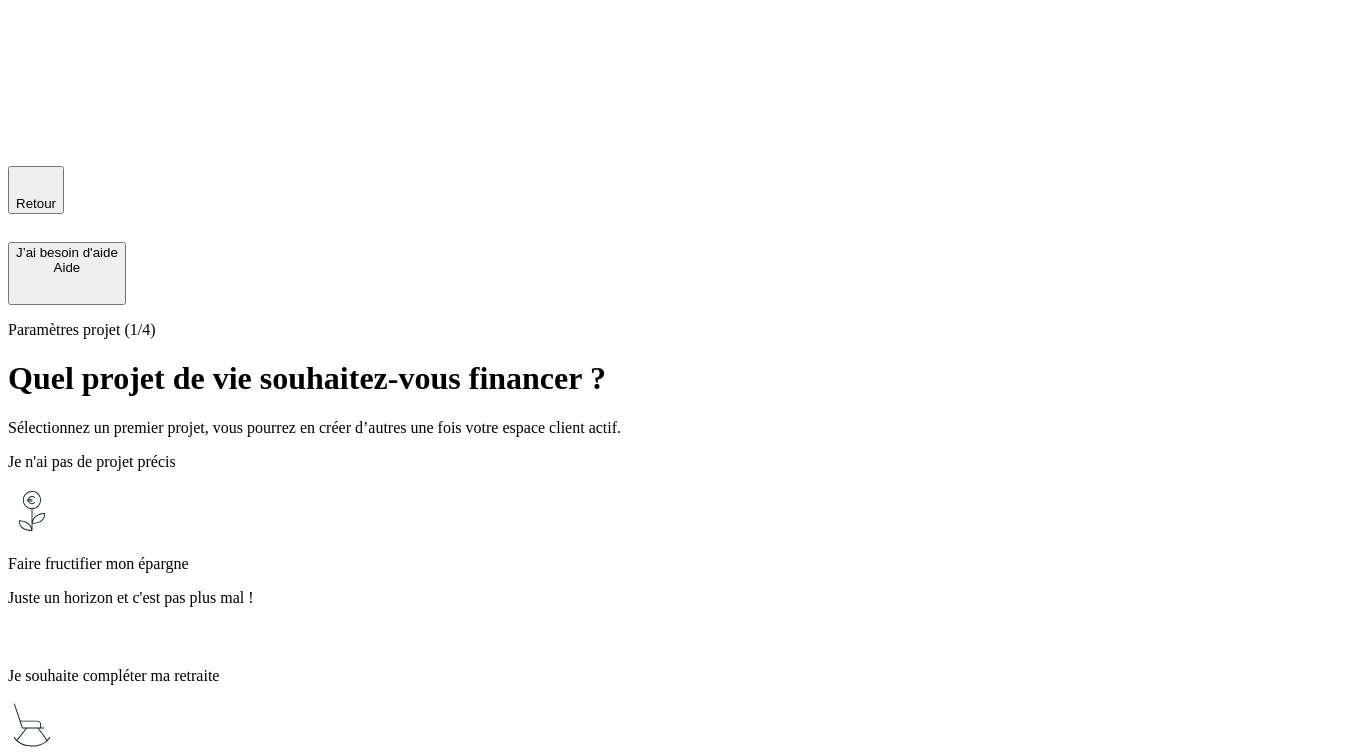 scroll, scrollTop: 700, scrollLeft: 0, axis: vertical 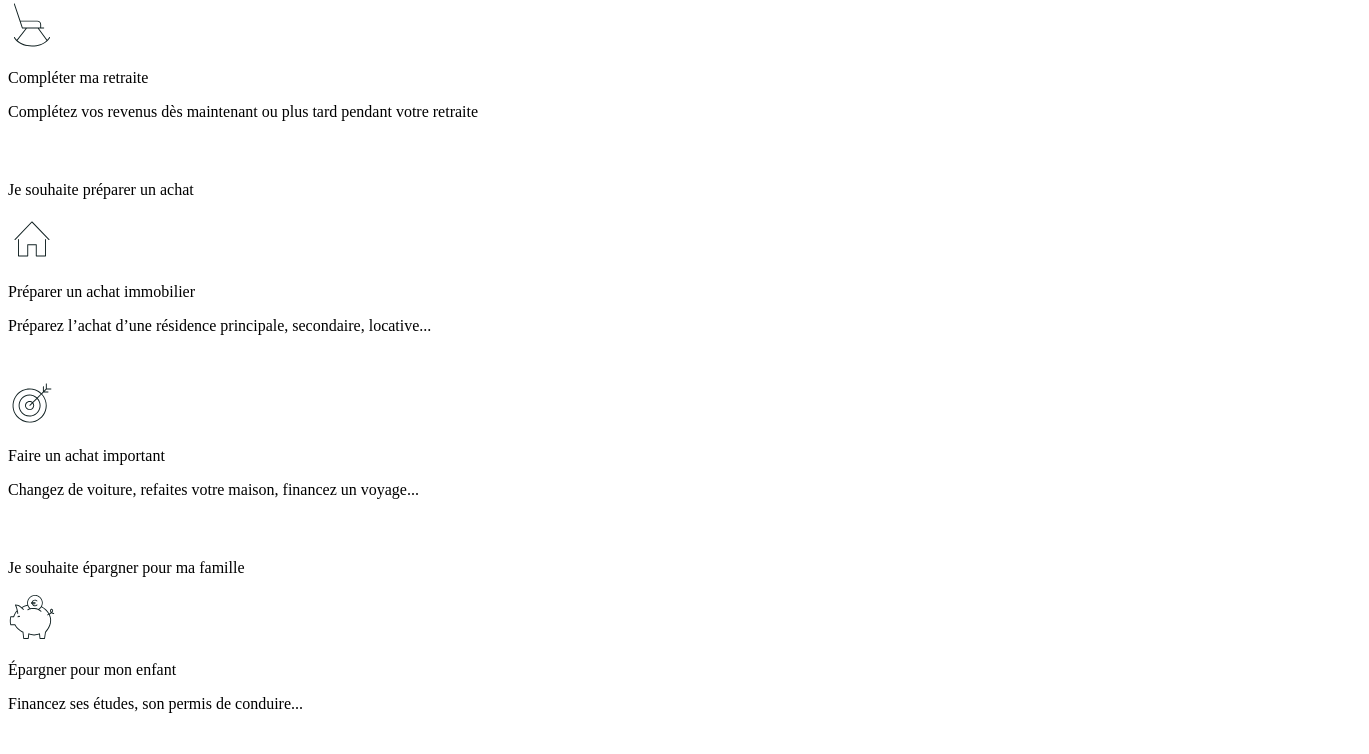 click on "Épargne protégée" at bounding box center [684, 1212] 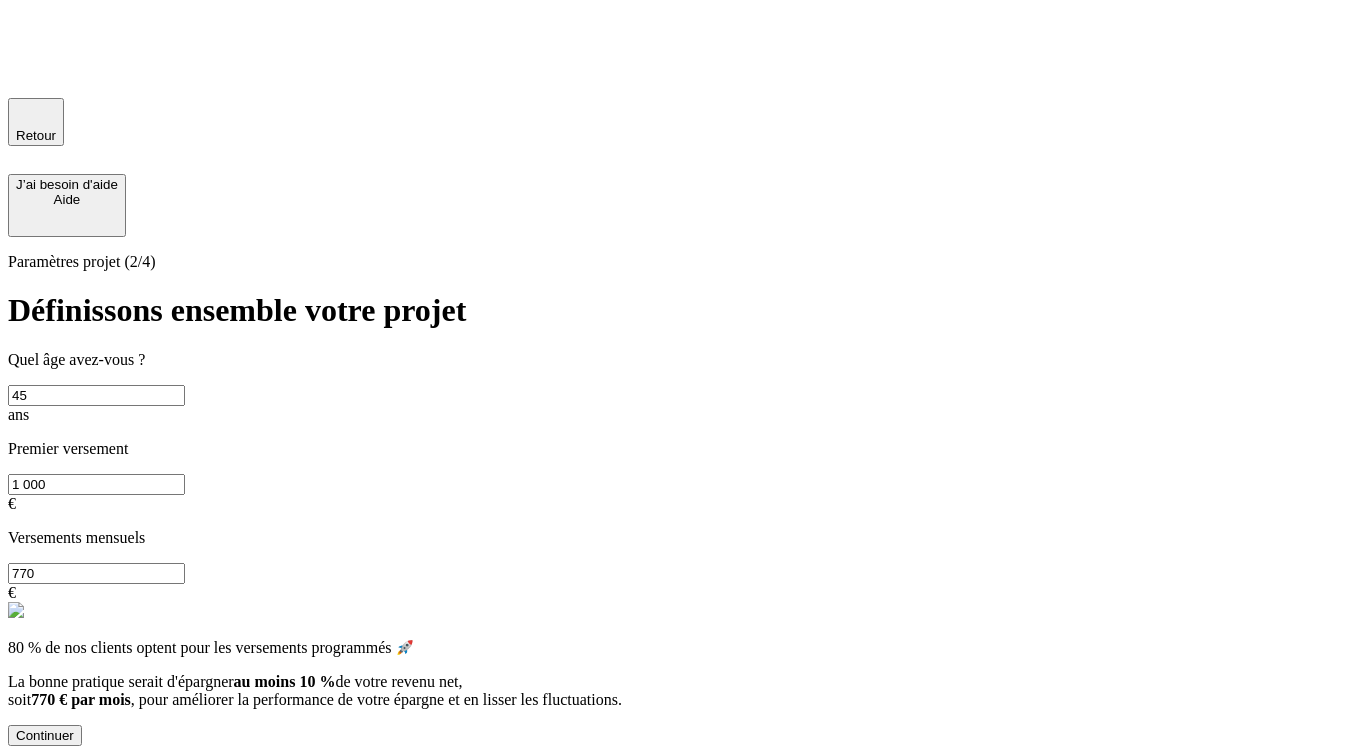scroll, scrollTop: 0, scrollLeft: 0, axis: both 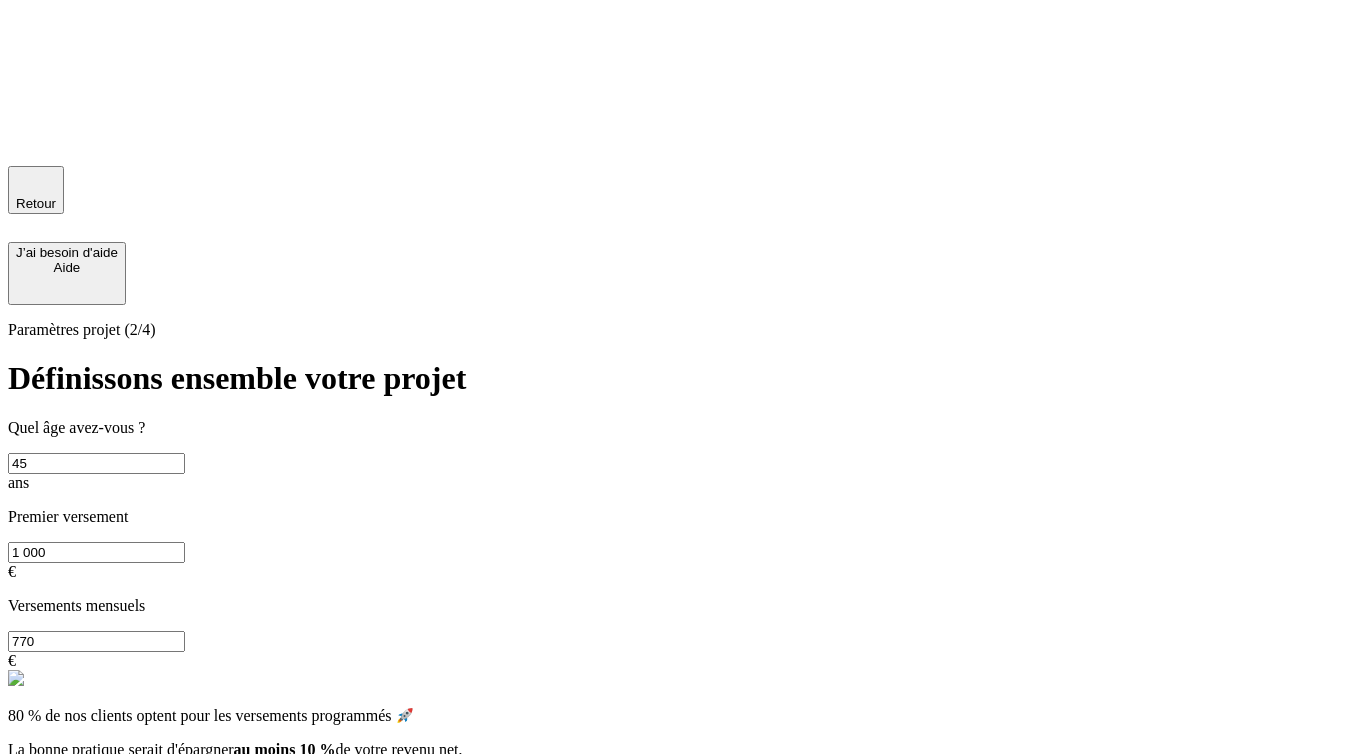 click on "Continuer" at bounding box center [45, 803] 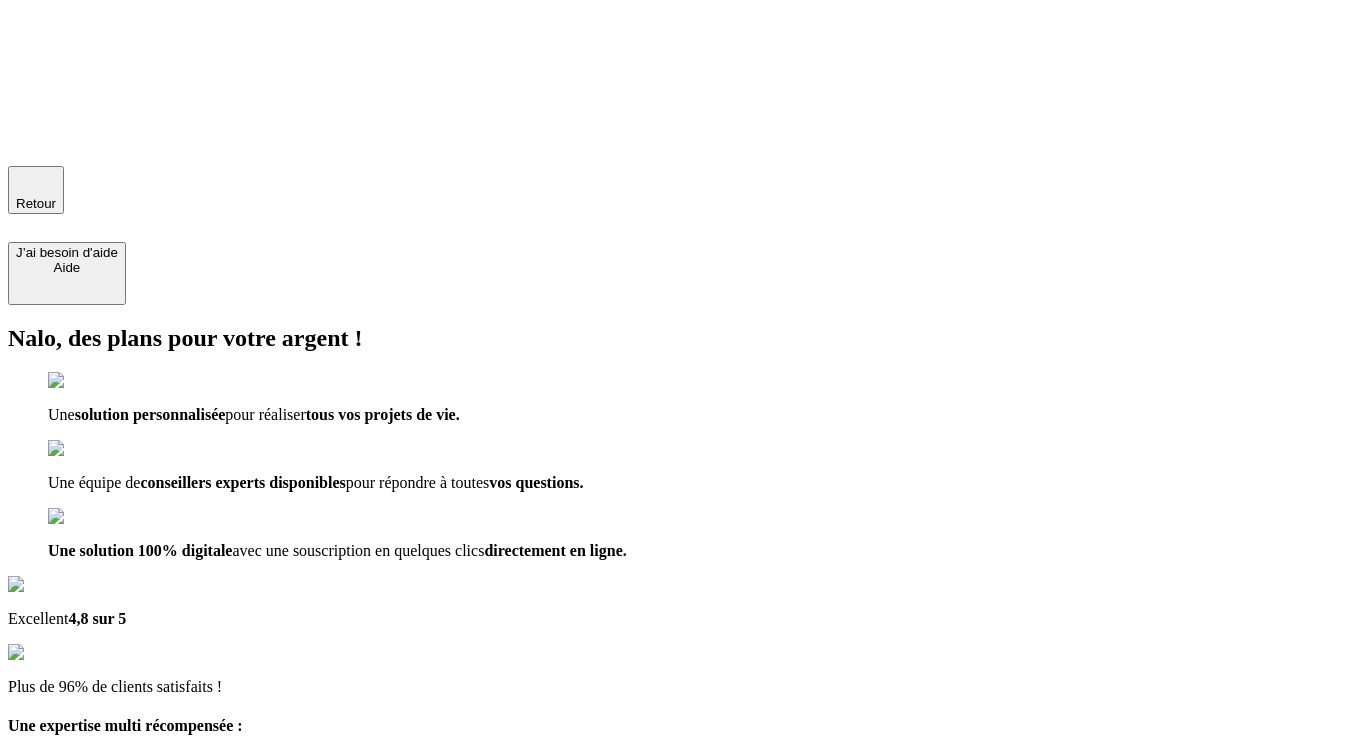 click on "Découvrir ma simulation" at bounding box center (87, 1084) 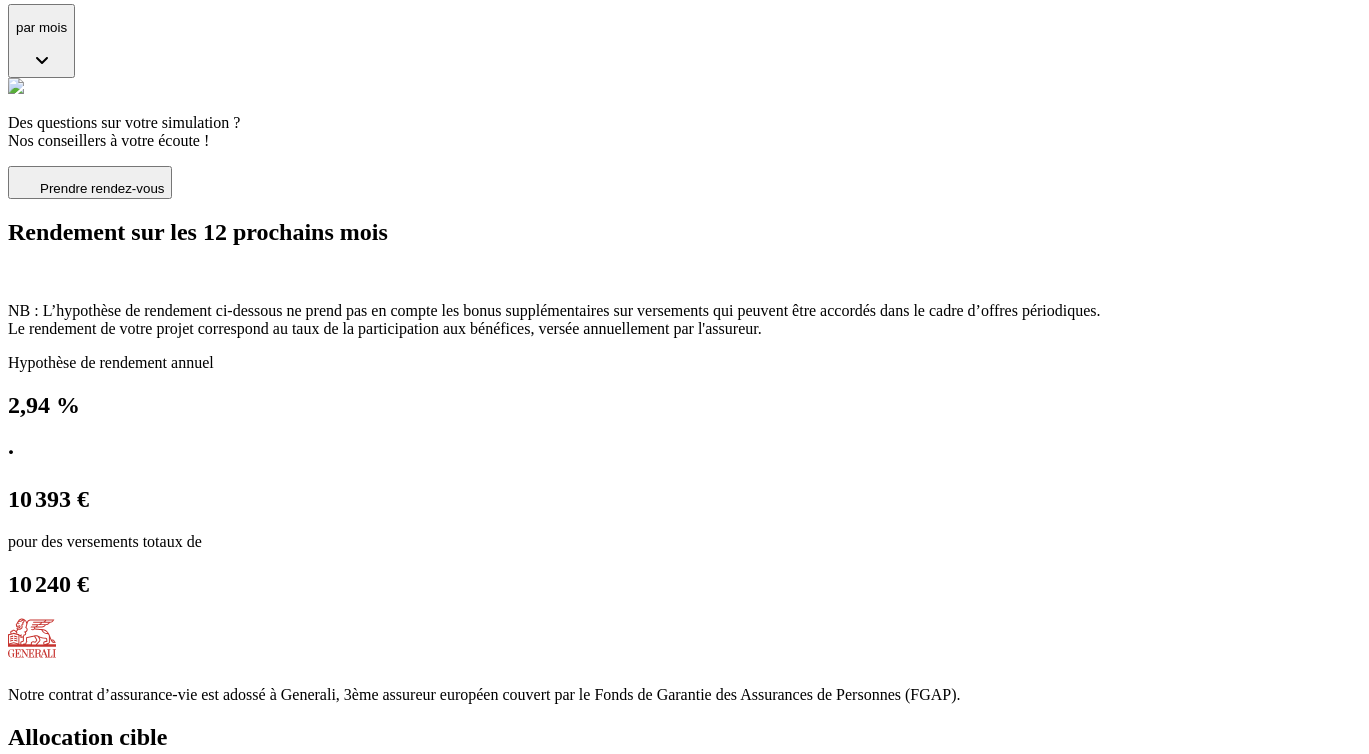 scroll, scrollTop: 652, scrollLeft: 0, axis: vertical 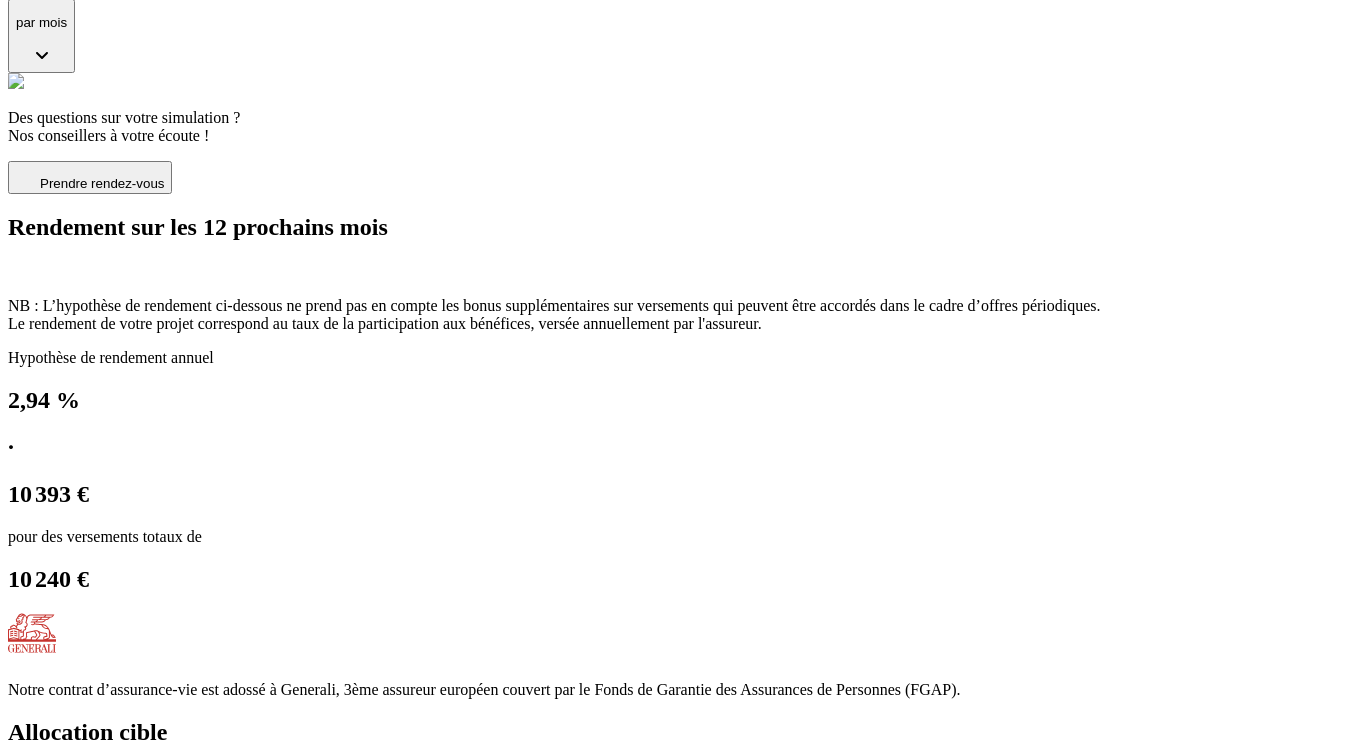 click on "Voir le détail" at bounding box center (684, 774) 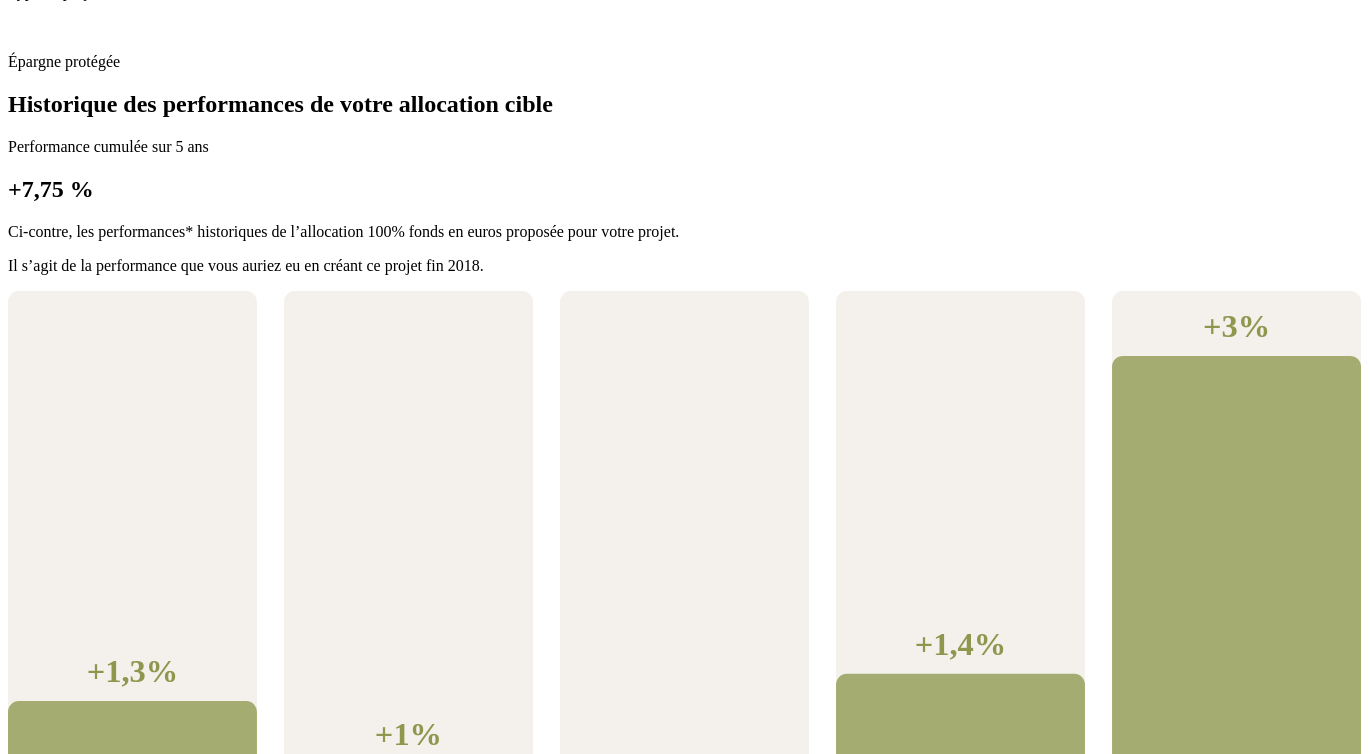 scroll, scrollTop: 1850, scrollLeft: 0, axis: vertical 